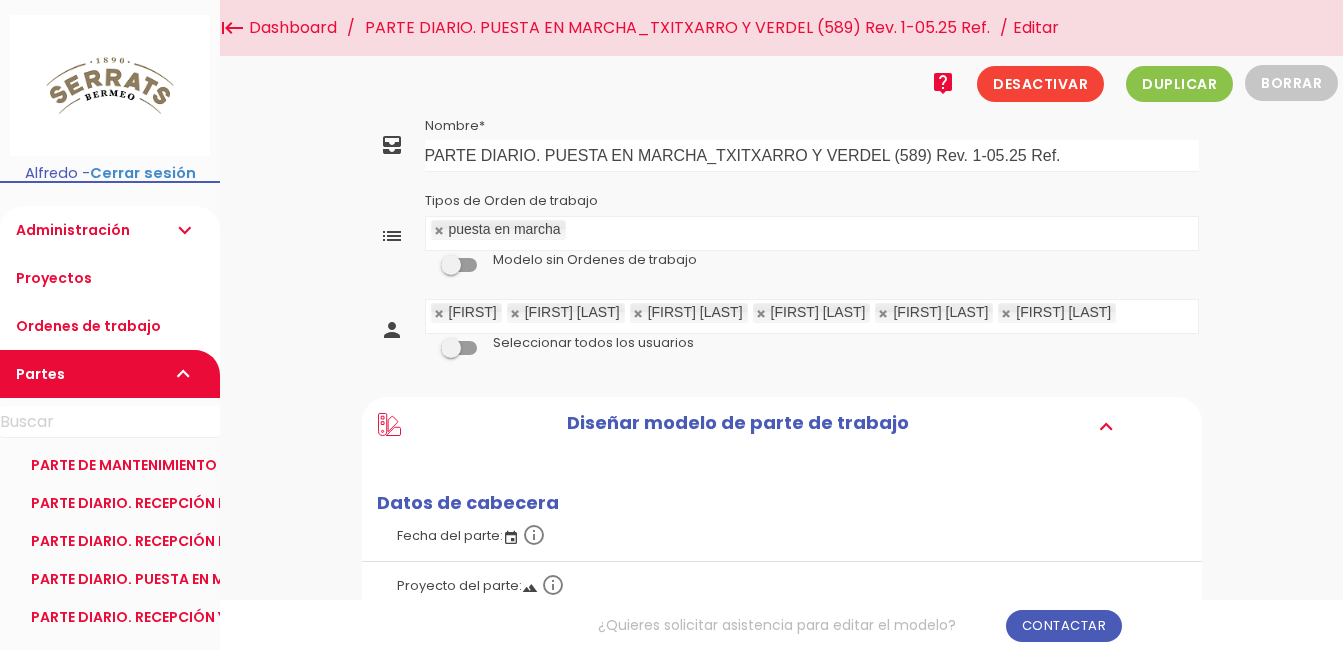 scroll, scrollTop: 0, scrollLeft: 0, axis: both 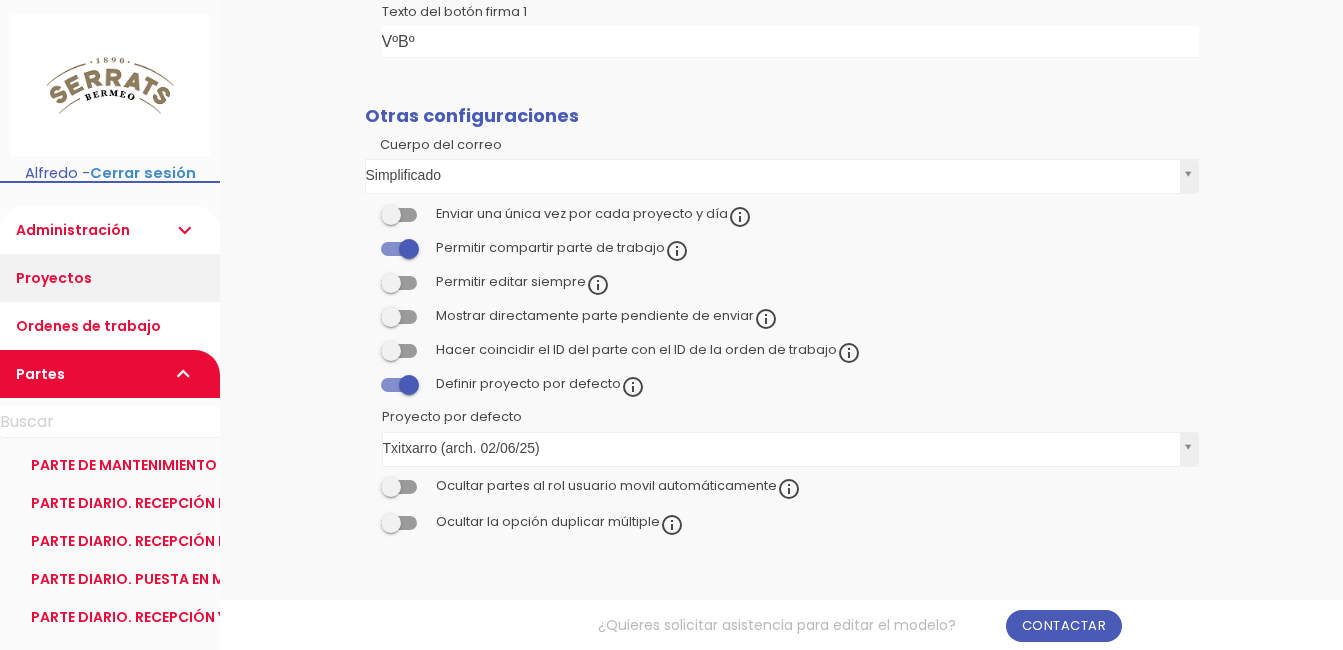 click on "Proyectos" at bounding box center [110, 278] 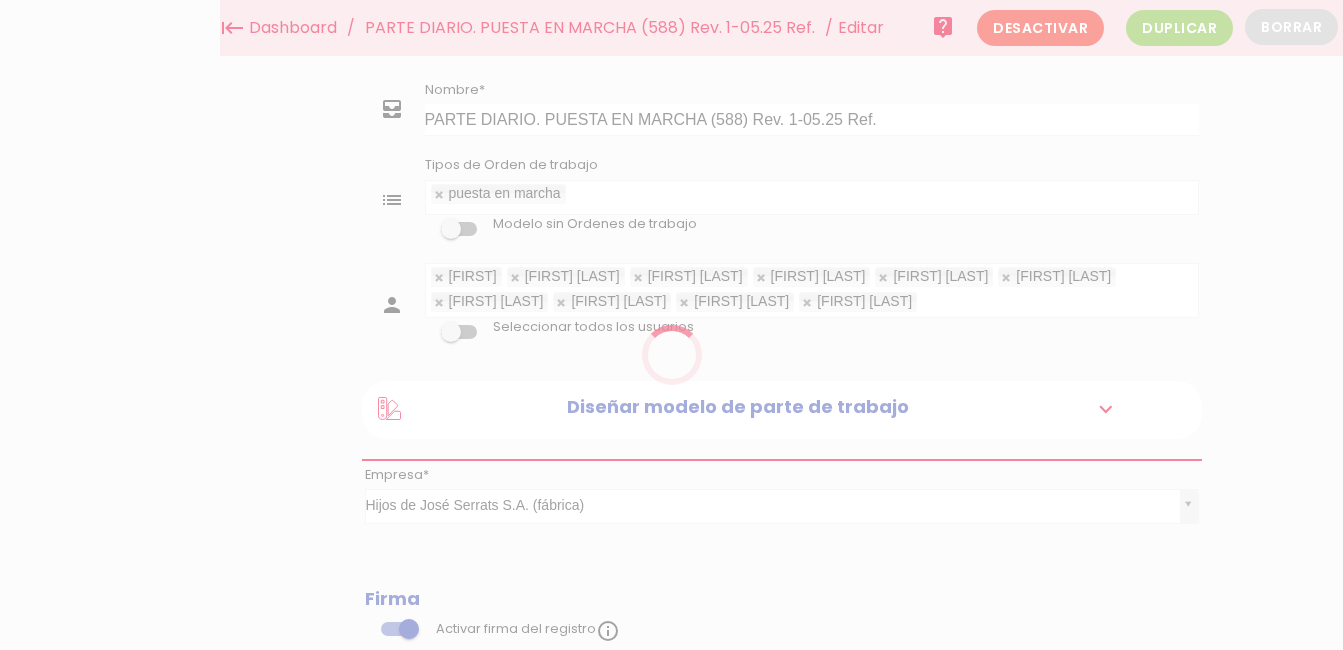 scroll, scrollTop: 0, scrollLeft: 0, axis: both 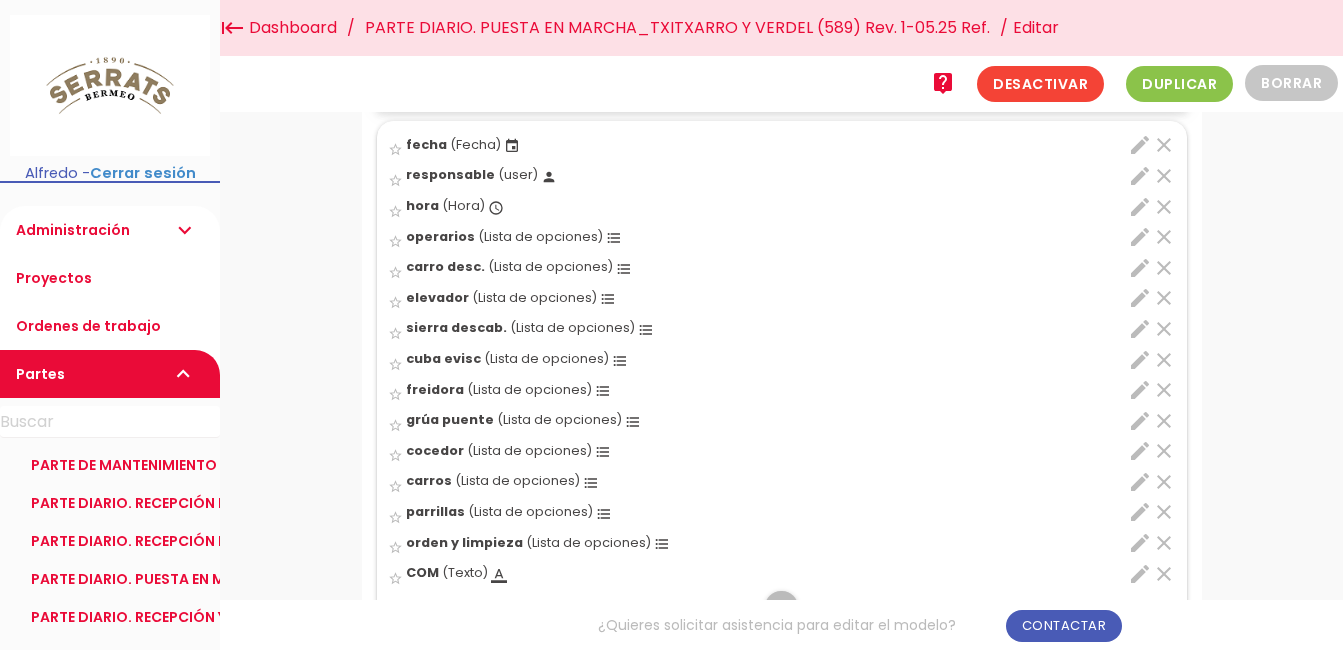 click on "edit" at bounding box center (1140, 145) 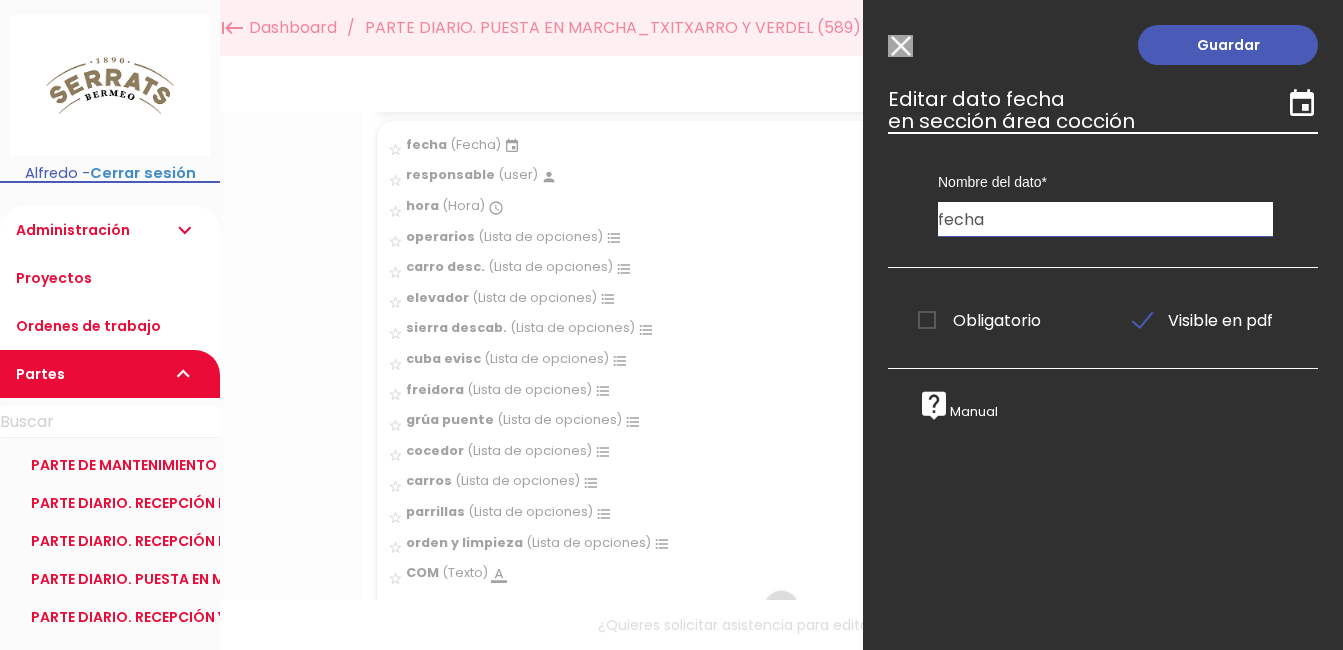click on "Modelo sin Ordenes de trabajo" at bounding box center [900, 46] 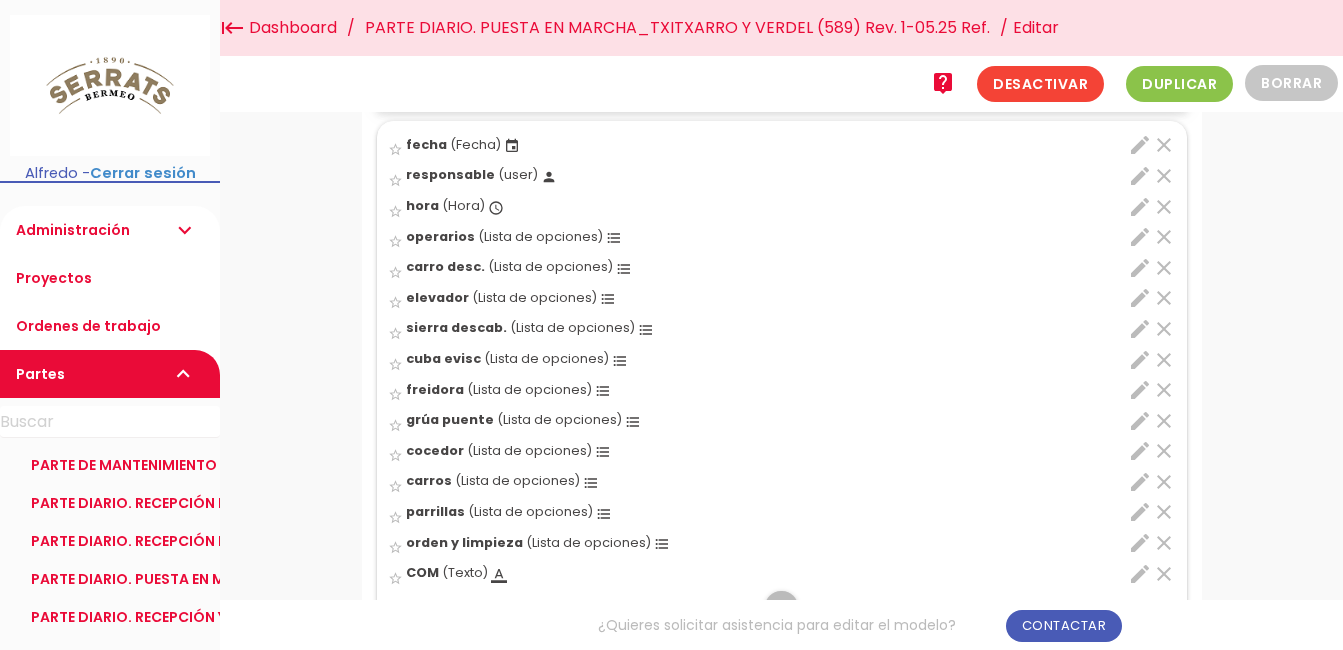click on "edit" at bounding box center [1140, 176] 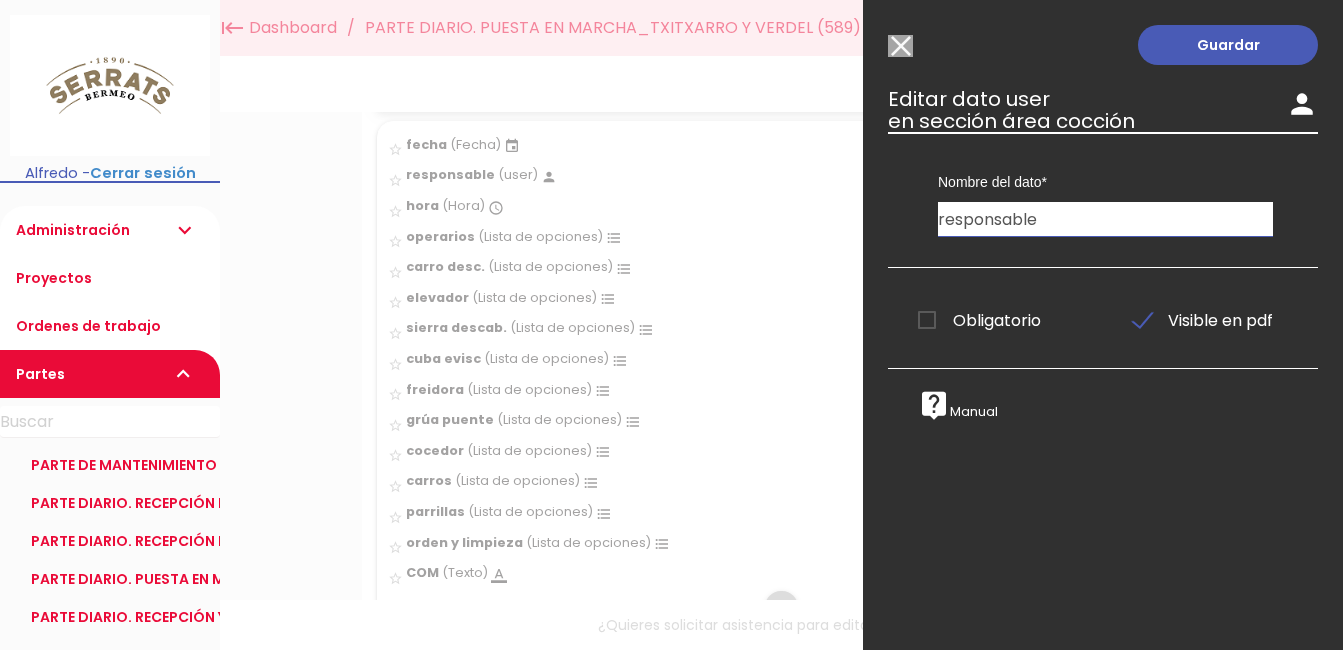 click on "Modelo sin Ordenes de trabajo" at bounding box center (900, 46) 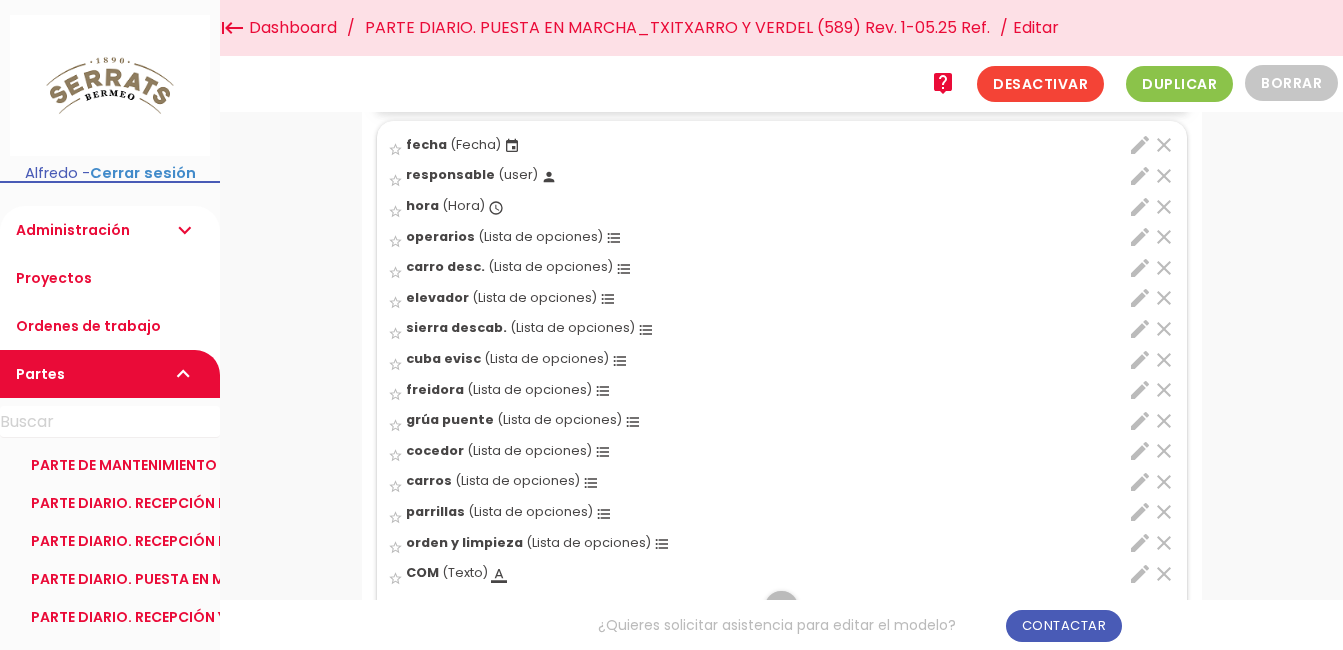click on "edit" at bounding box center [1140, 207] 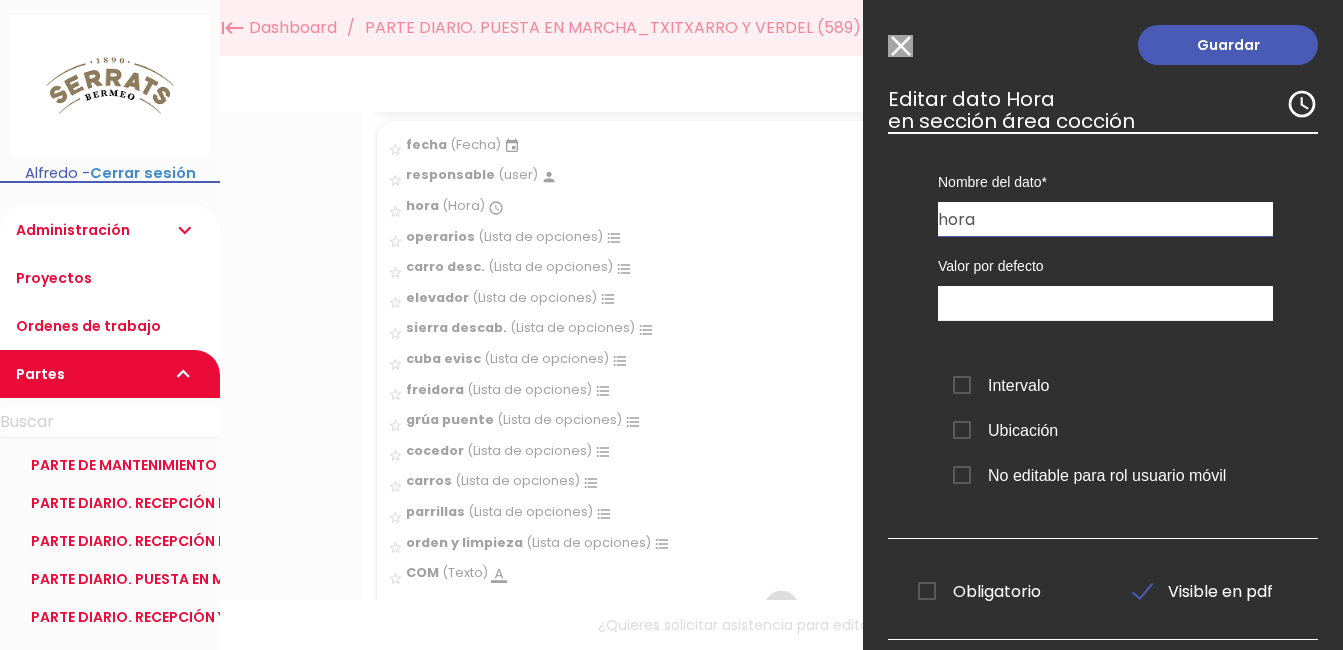 click on "Modelo sin Ordenes de trabajo" at bounding box center [900, 46] 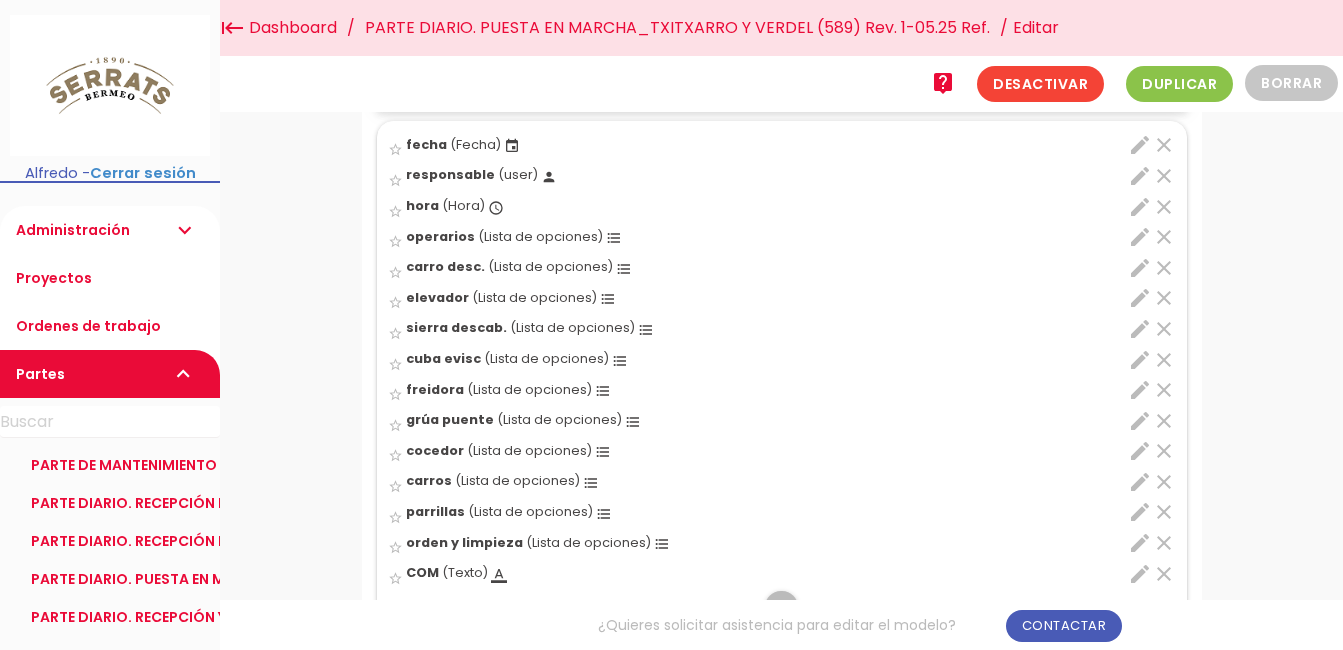 click on "edit" at bounding box center (1140, 237) 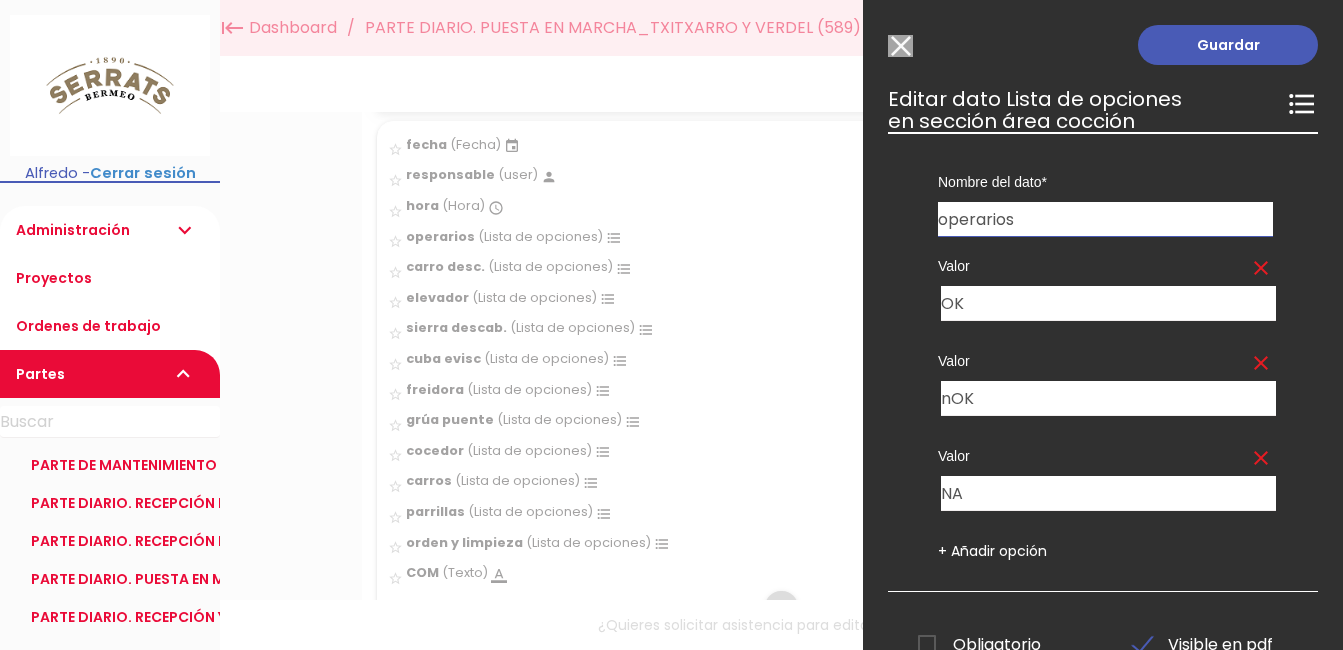 click on "Modelo sin Ordenes de trabajo" at bounding box center [900, 46] 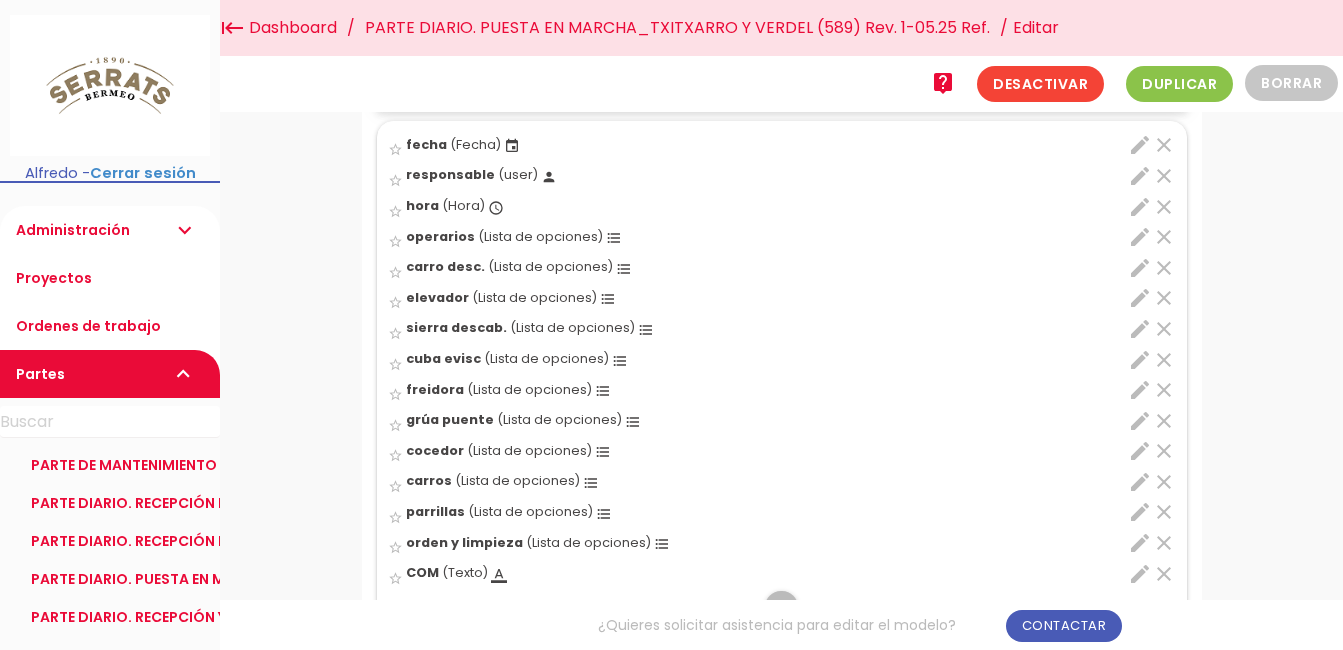 click on "edit" at bounding box center [1140, 268] 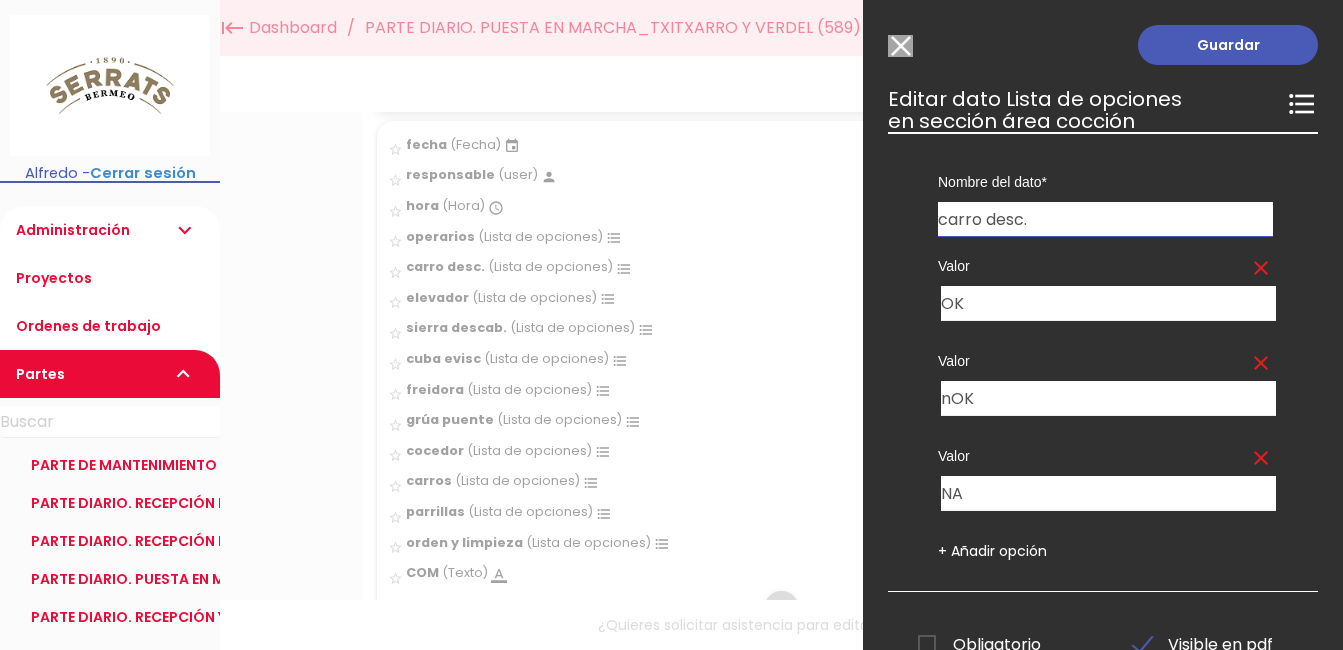 click on "Modelo sin Ordenes de trabajo" at bounding box center [900, 46] 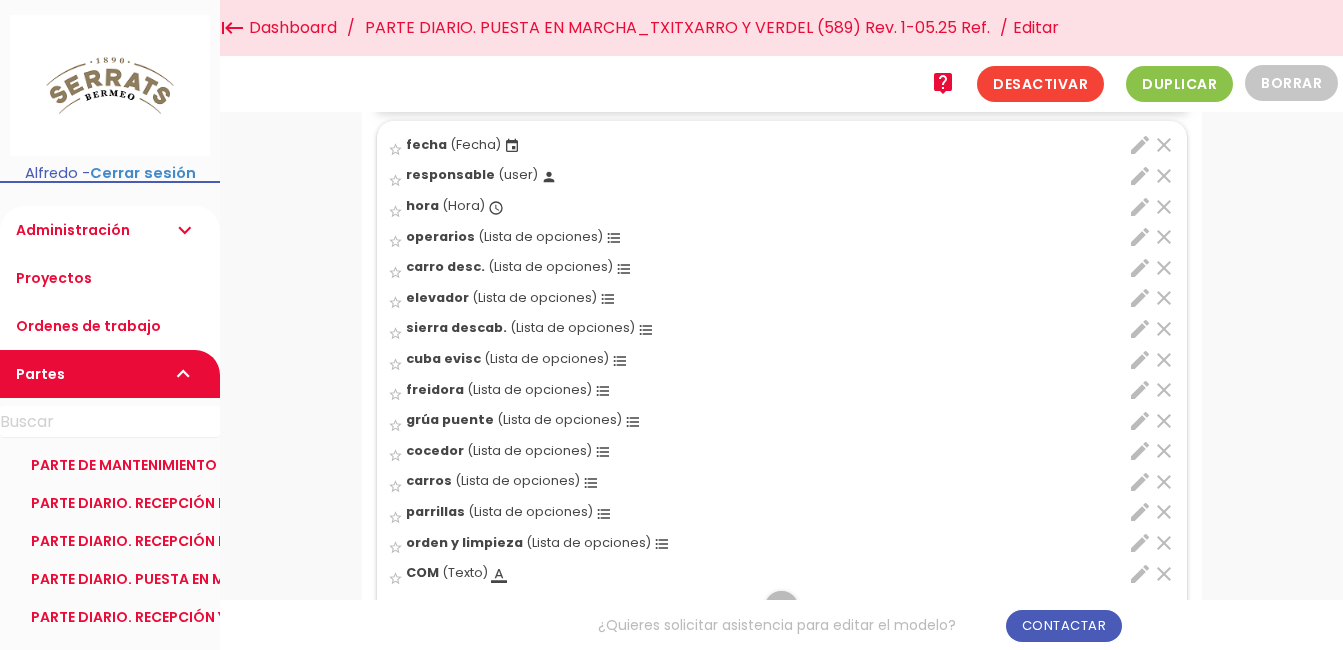 click on "edit" at bounding box center (1140, 298) 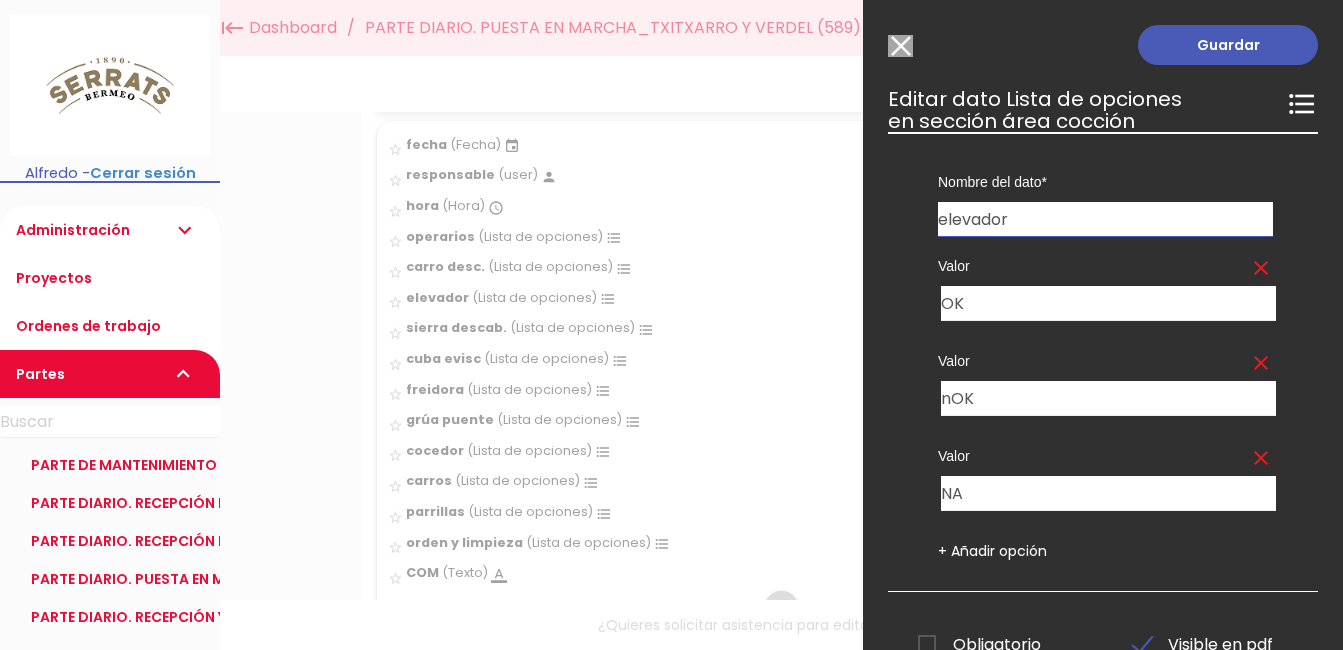 click on "Modelo sin Ordenes de trabajo" at bounding box center (900, 46) 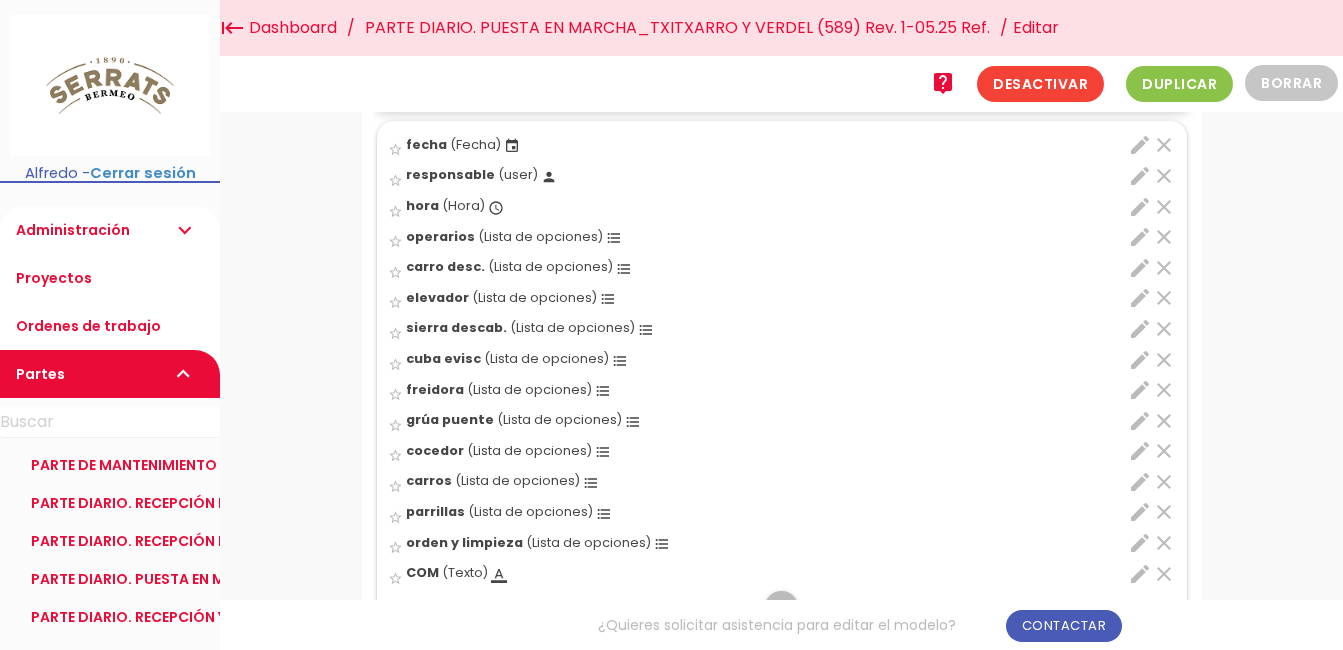 click on "edit" at bounding box center (1140, 329) 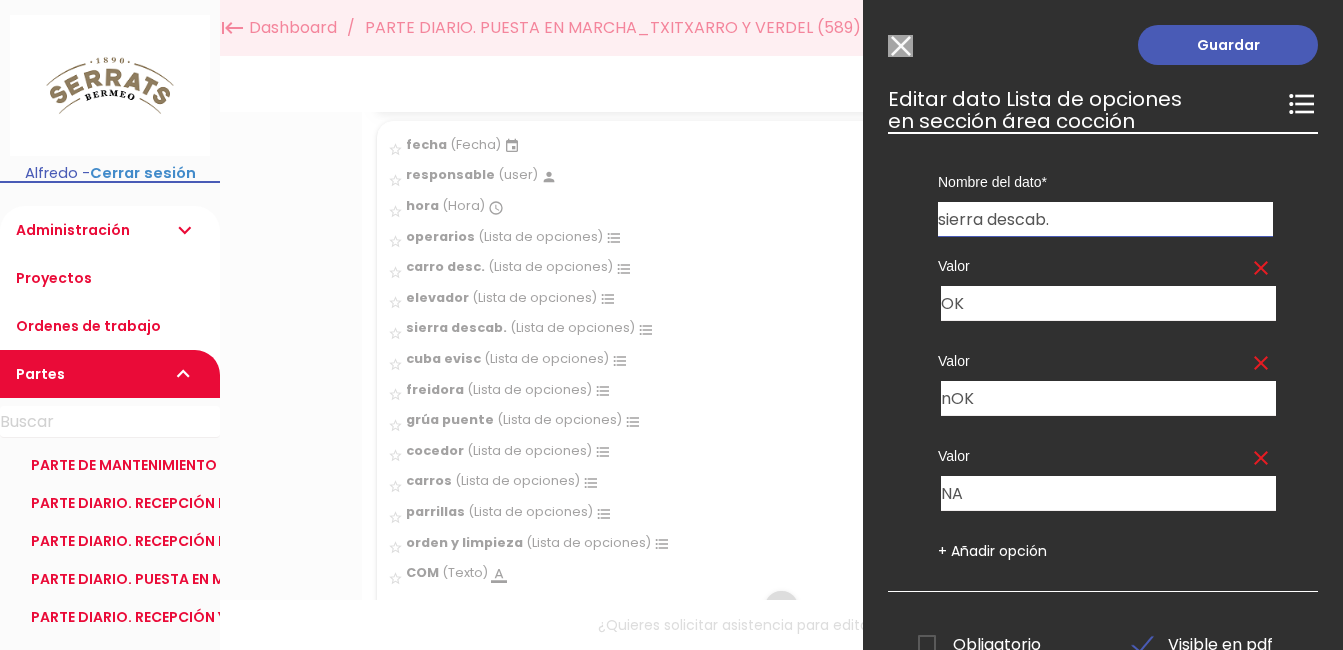 click on "Modelo sin Ordenes de trabajo" at bounding box center [900, 46] 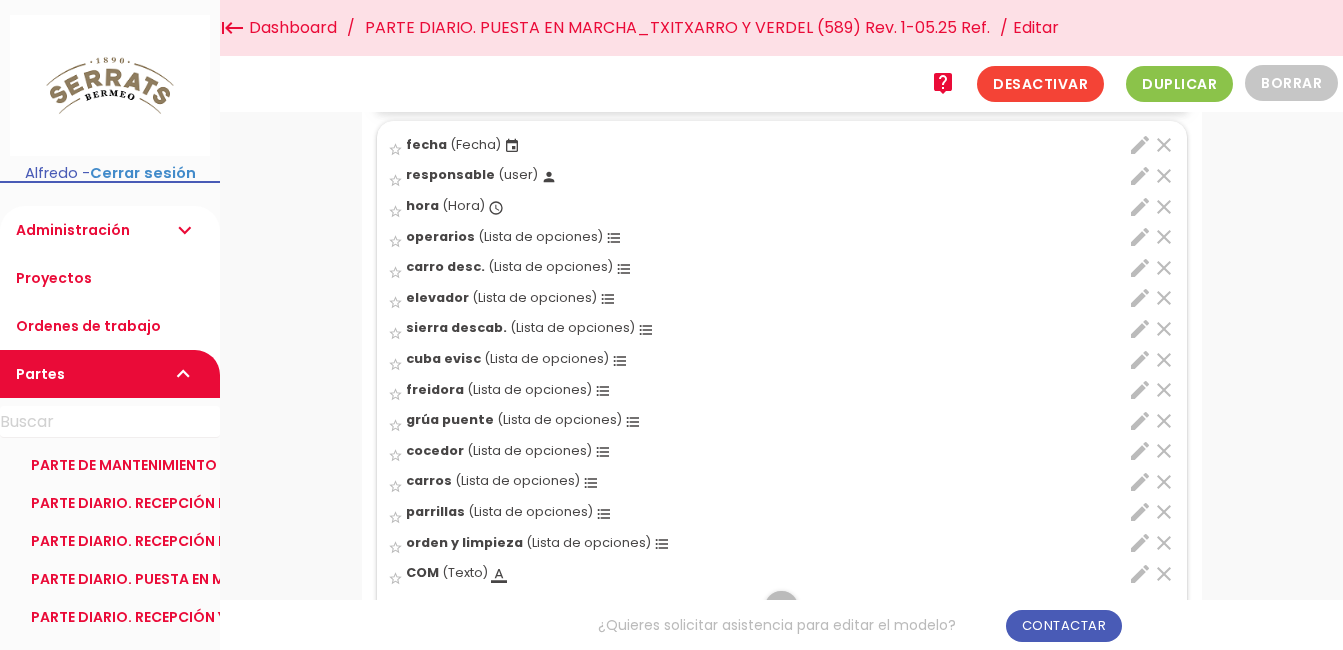 click on "edit" at bounding box center [1140, 360] 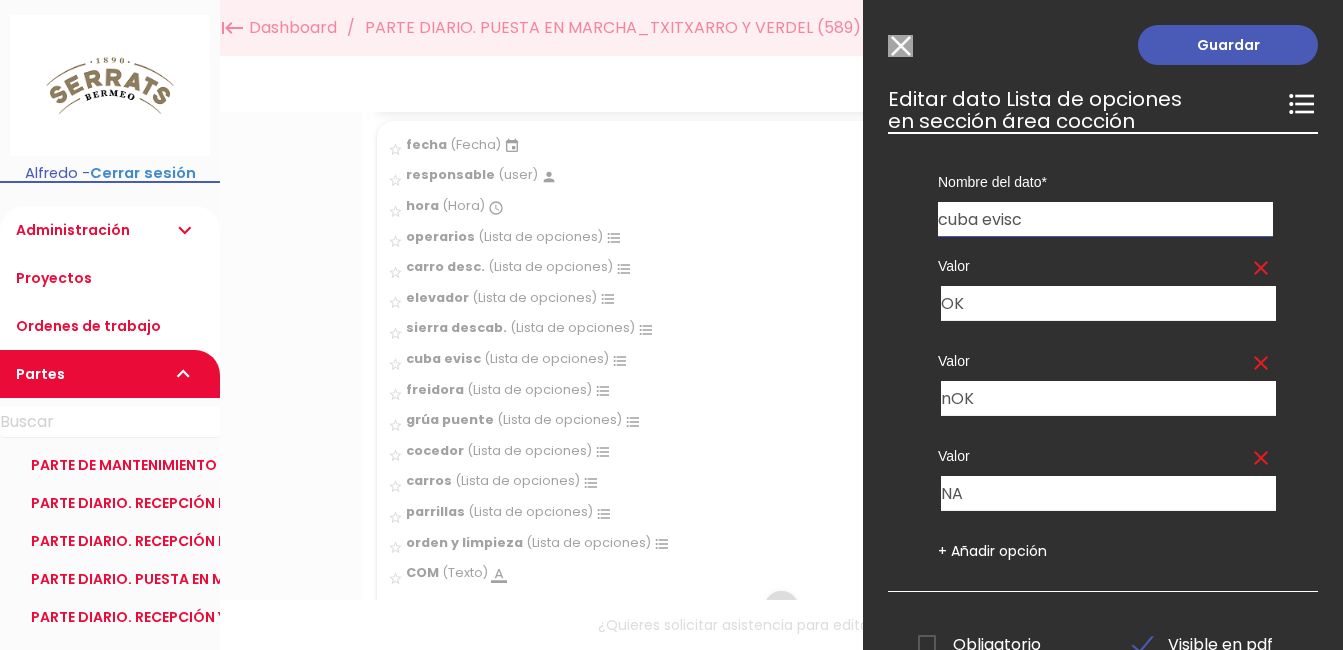 click on "Modelo sin Ordenes de trabajo" at bounding box center [900, 46] 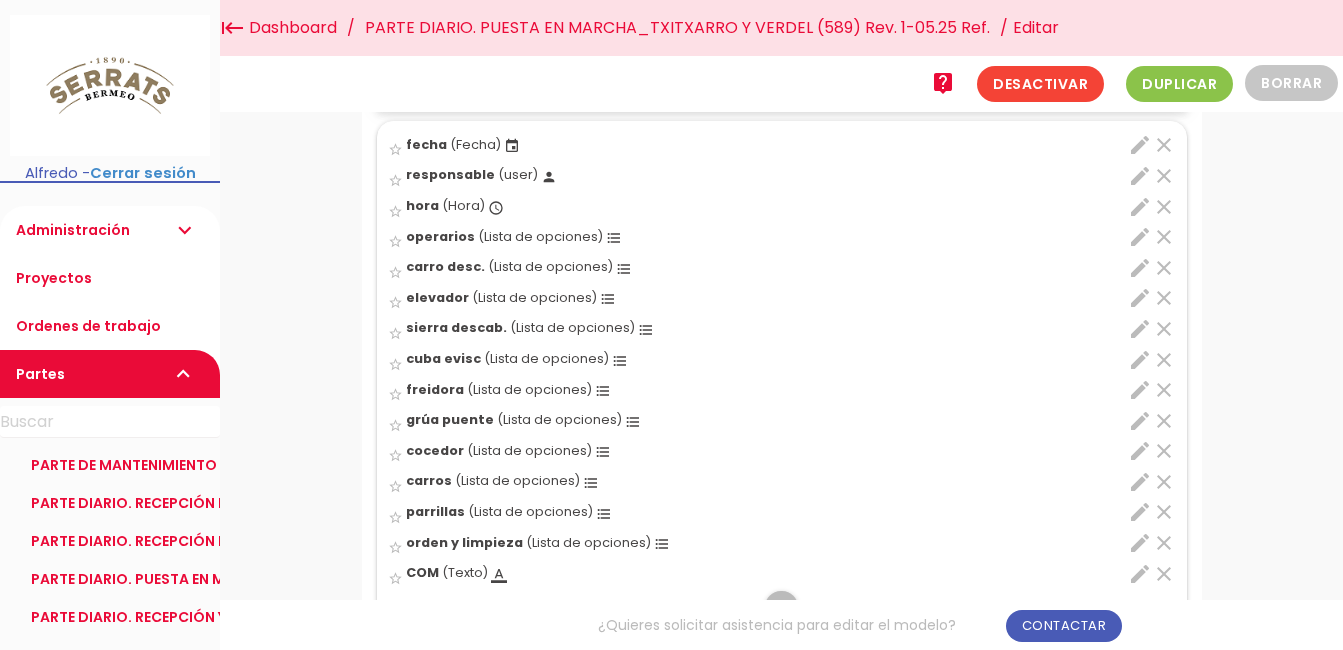 click on "format_list_bulleted" at bounding box center (603, 391) 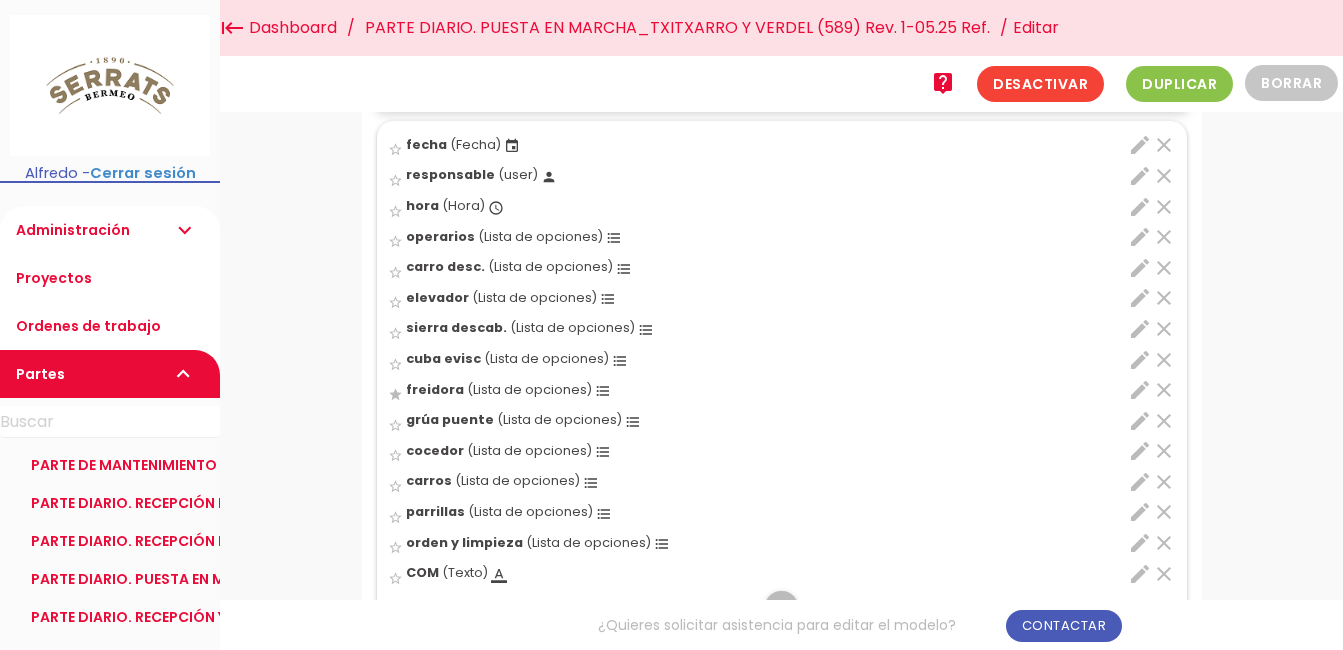 click on "edit" at bounding box center (1140, 390) 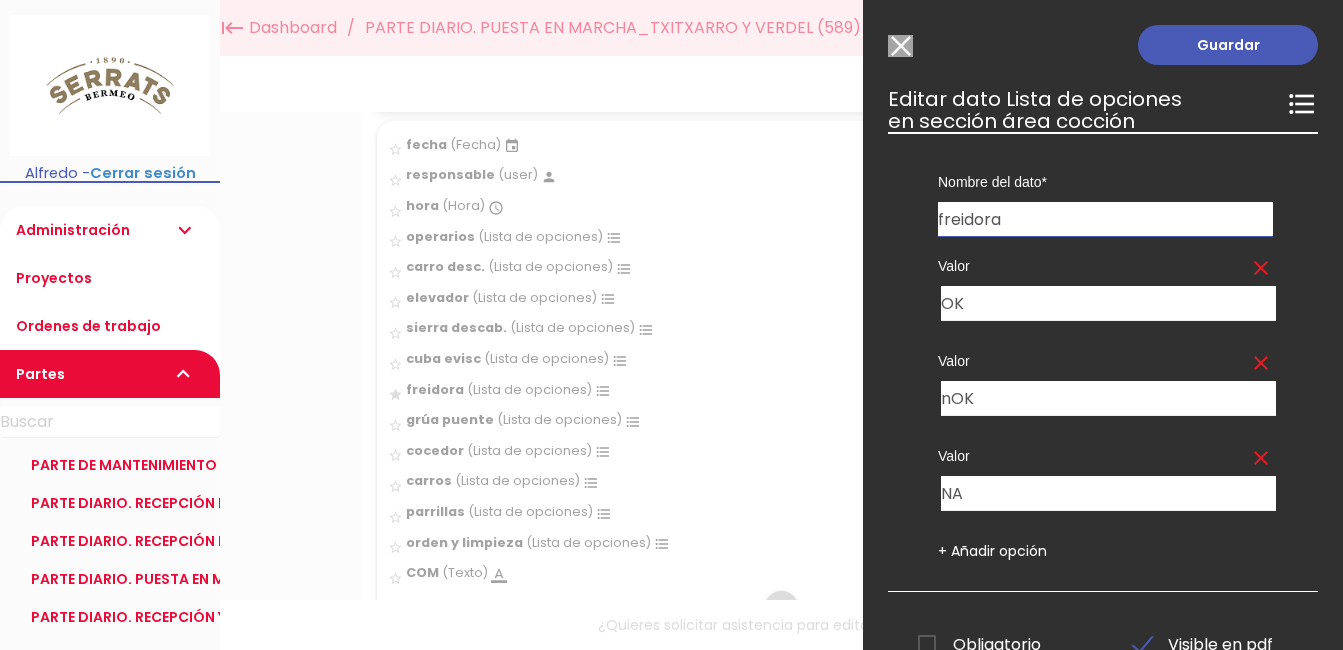 click on "Modelo sin Ordenes de trabajo" at bounding box center (900, 46) 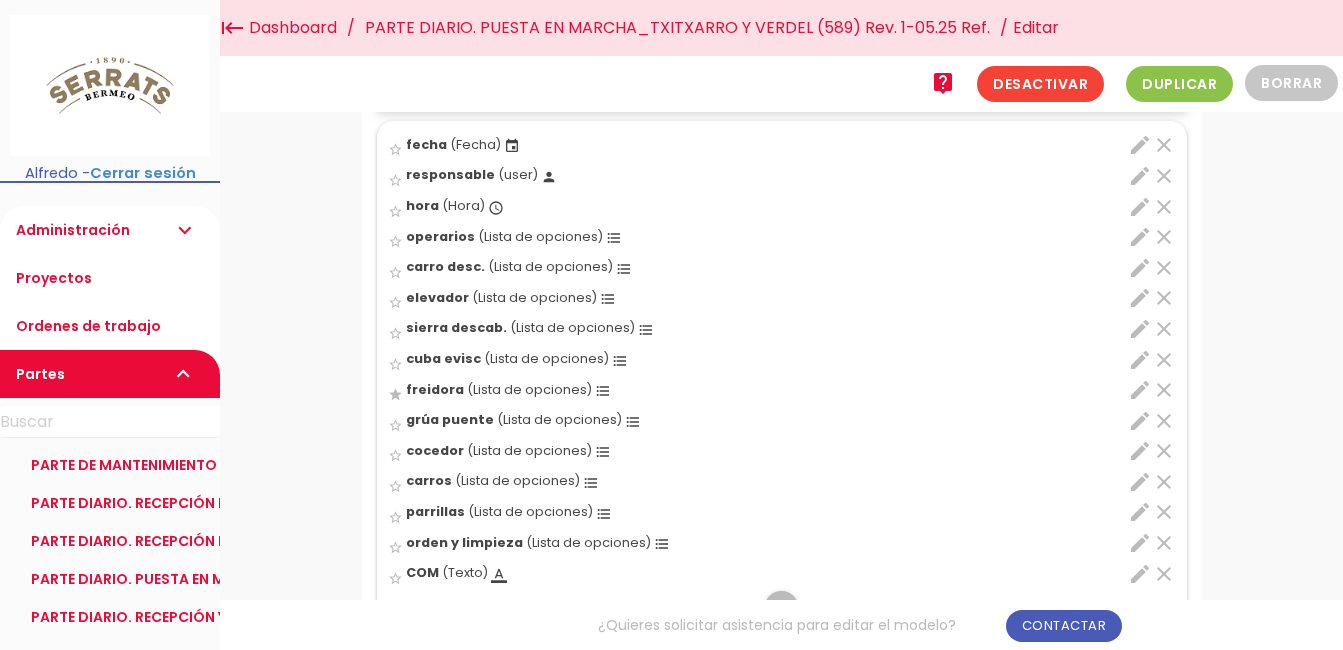 click on "edit" at bounding box center (1140, 421) 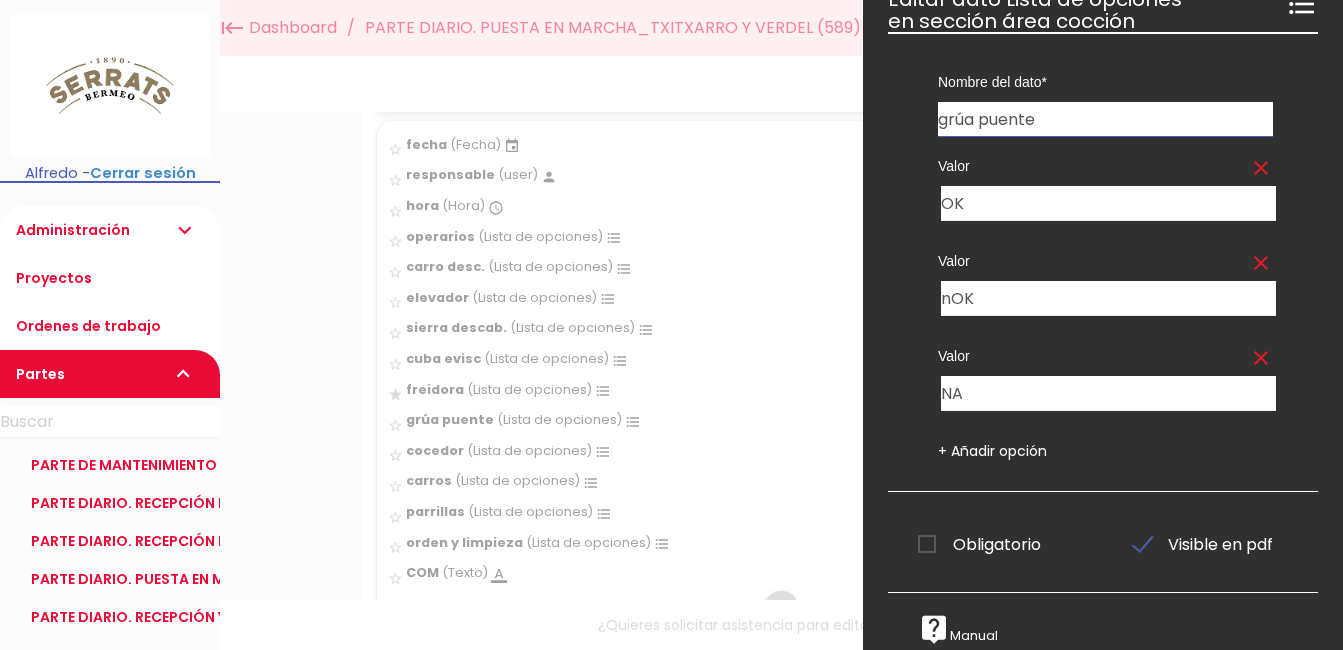 scroll, scrollTop: 0, scrollLeft: 0, axis: both 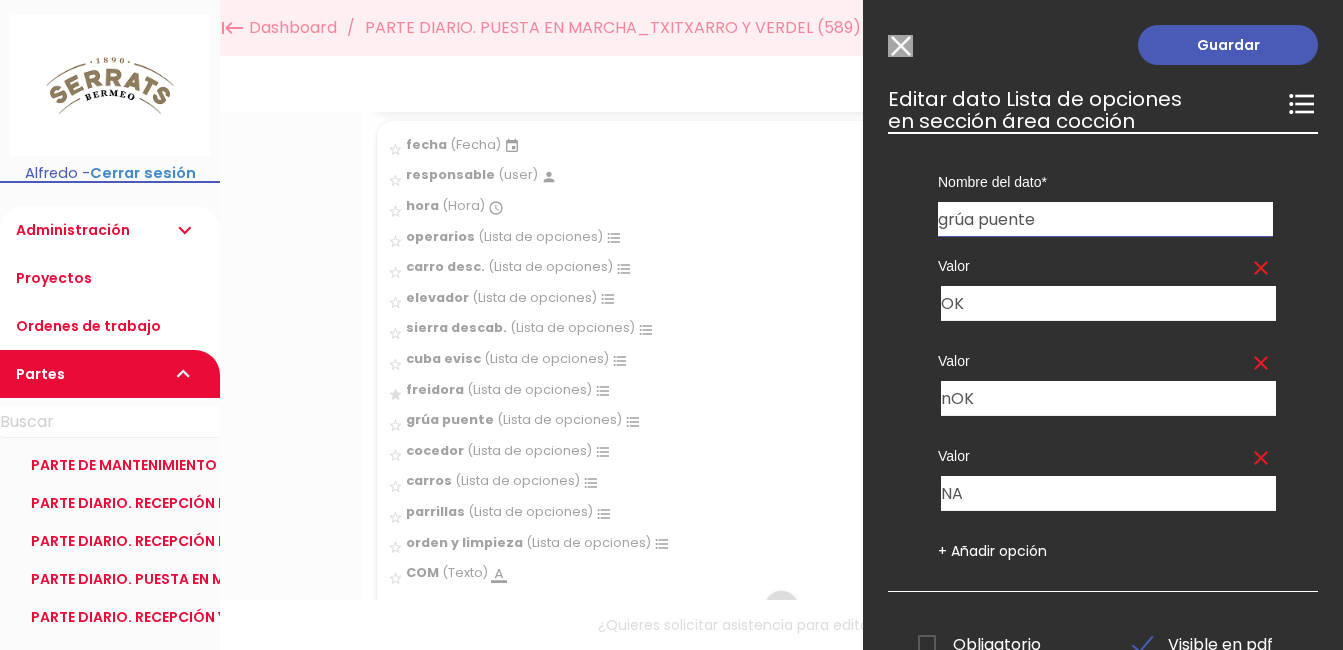 click on "Modelo sin Ordenes de trabajo" at bounding box center (900, 46) 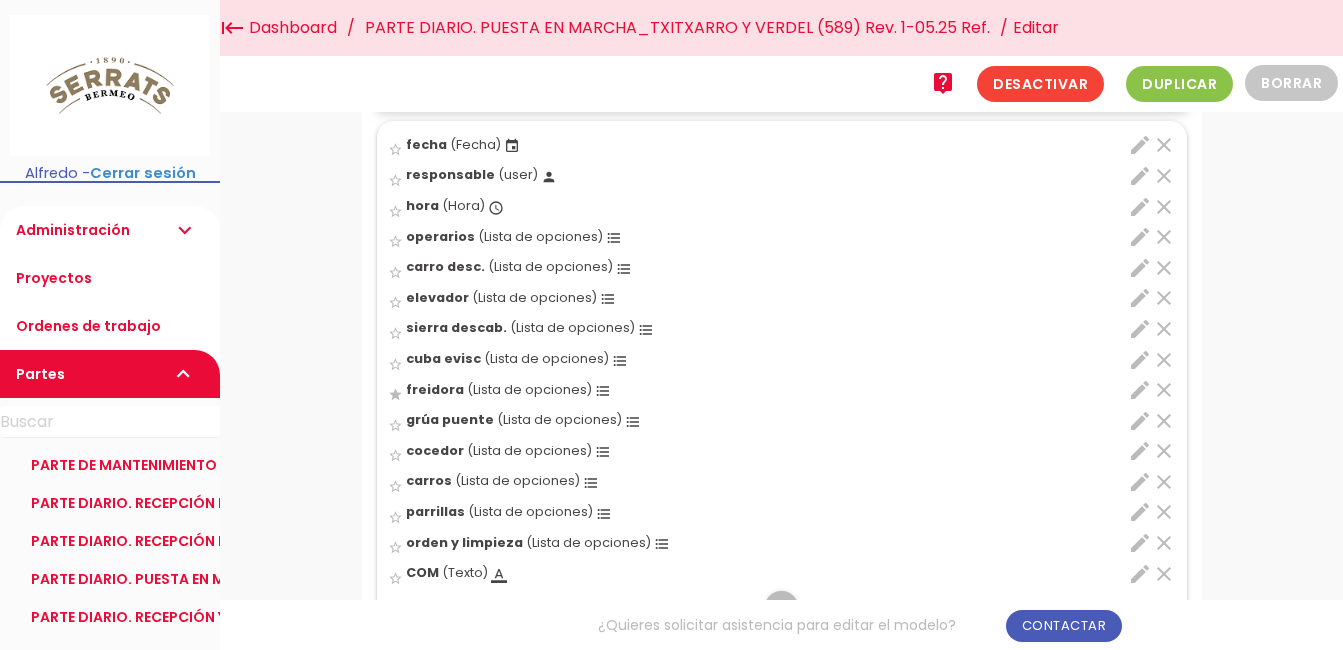 click on "edit" at bounding box center (1140, 451) 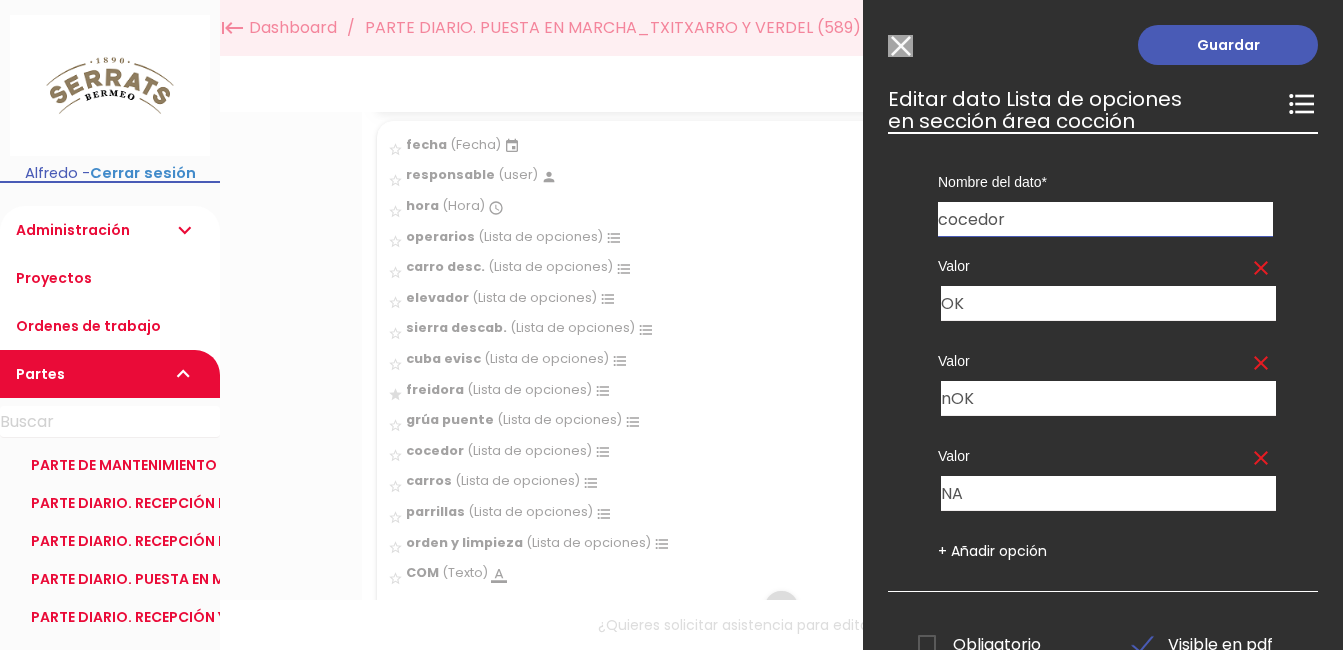 click on "Modelo sin Ordenes de trabajo" at bounding box center (900, 46) 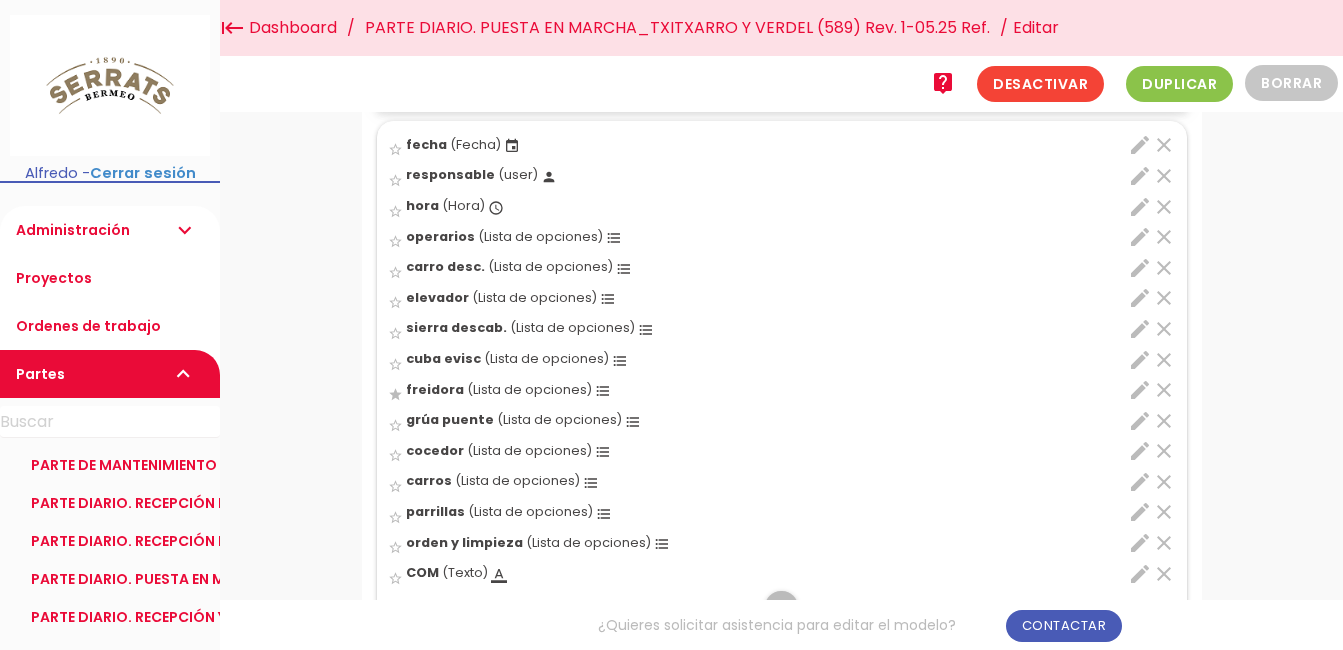 click on "edit" at bounding box center (1140, 512) 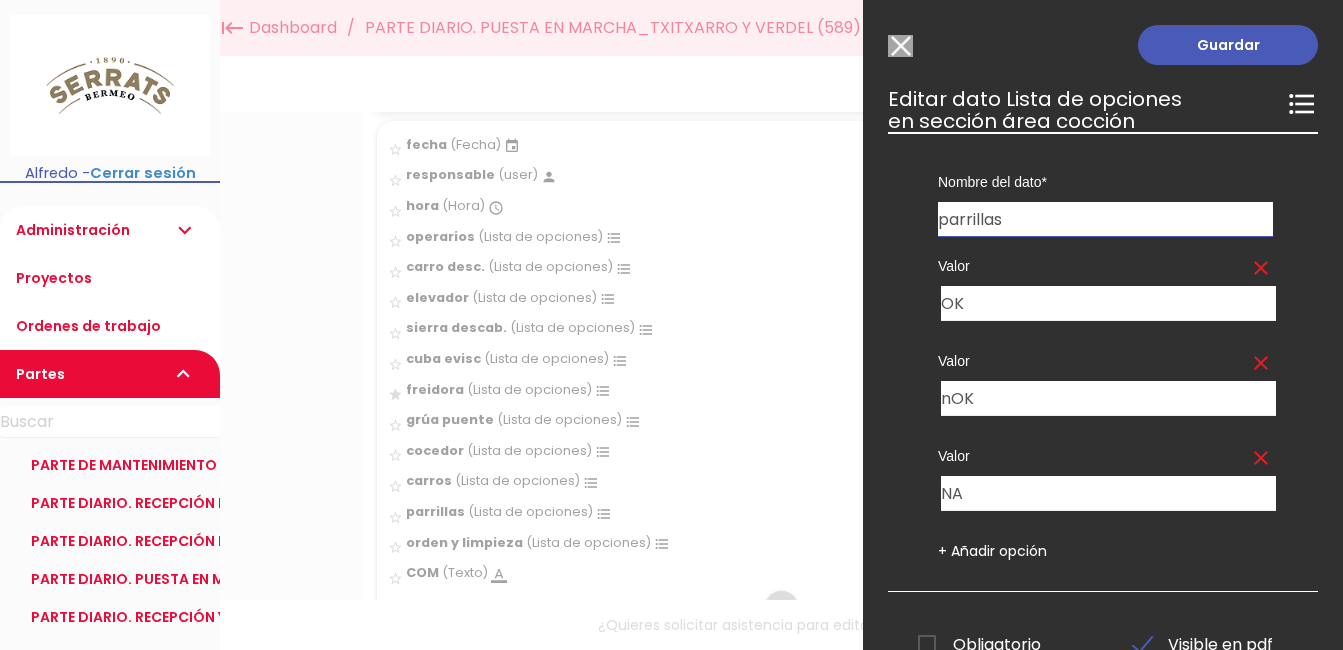 click on "Guardar
ESCOGE EL TIPO DE DATO
looks_one
NÚMERO
format_color_text
TEXTO
access_time
HORA
functions
CALCULADO
image
IMAGEN
format_list_bulleted
LISTA DE OPCIONES
event
FECHA
subject
TEXTO LARGO
line_weight
ESCANER
TEMPERATURA
email
EMAIL
%
PORCENTAJE
DATOS REALACIONADOS CON MODULOS DE LA APLICACIÓN
1" at bounding box center (1103, 325) 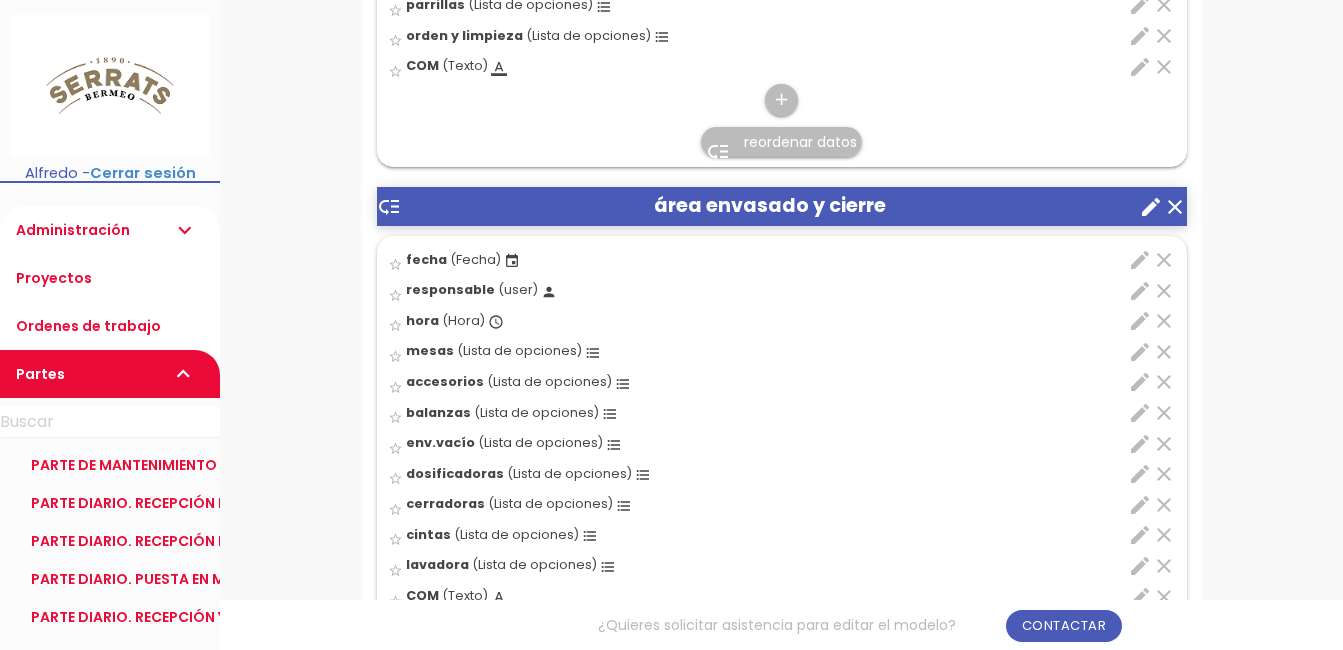 scroll, scrollTop: 1300, scrollLeft: 0, axis: vertical 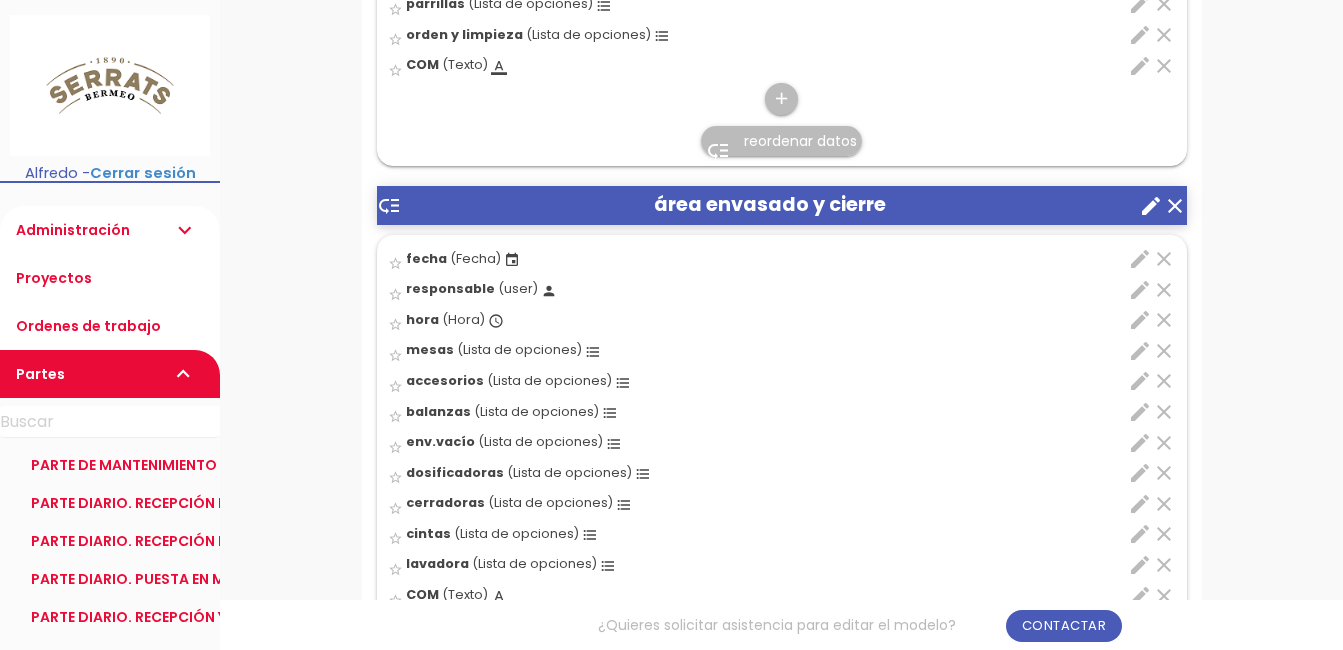 click on "edit" at bounding box center (1140, 351) 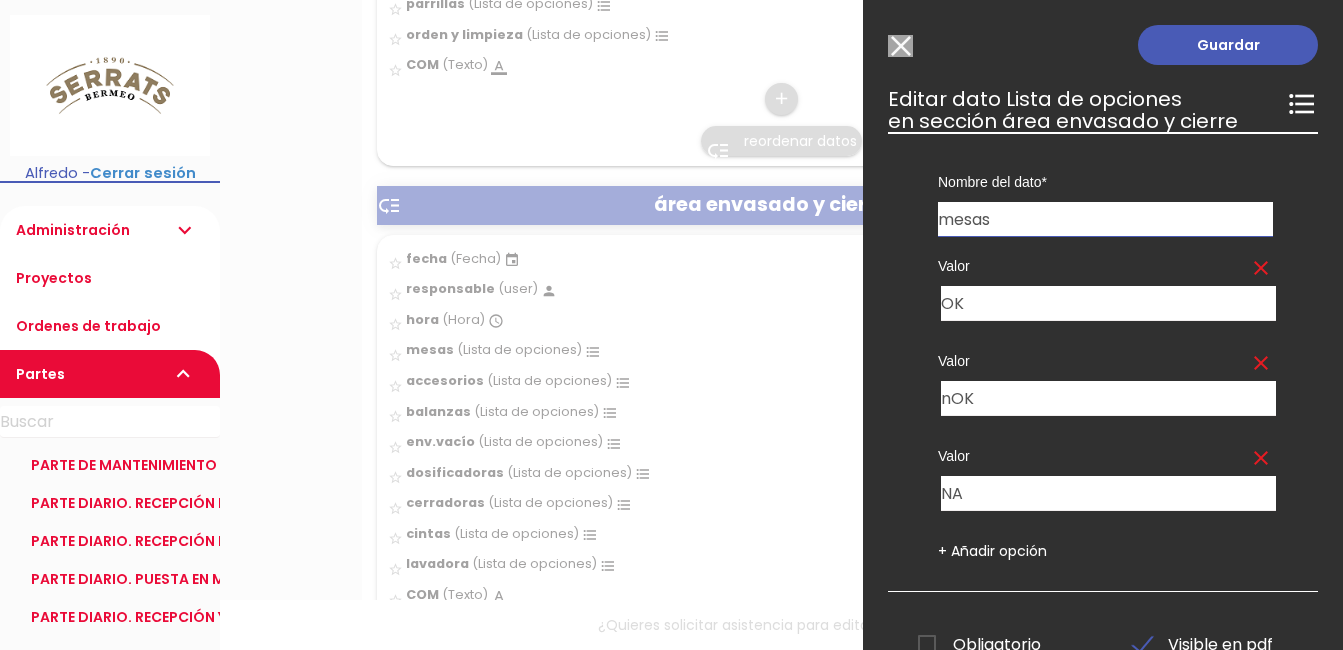 click on "Modelo sin Ordenes de trabajo" at bounding box center [900, 46] 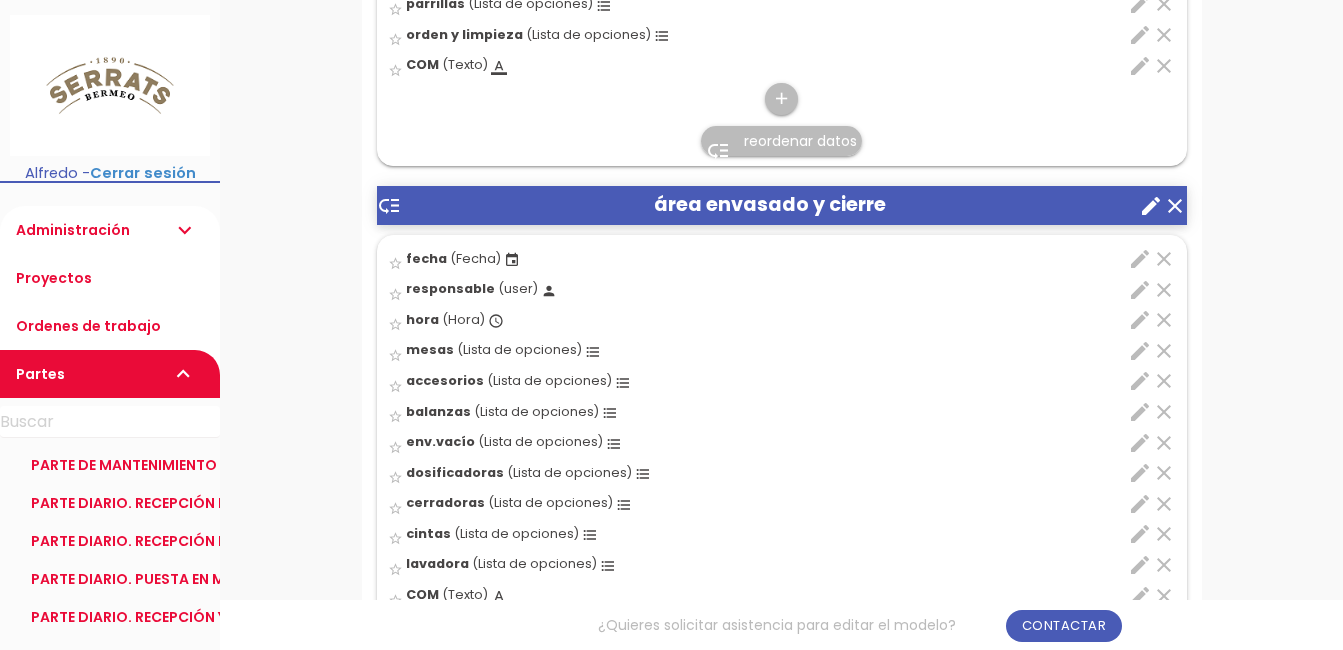 click on "edit" at bounding box center [1140, 351] 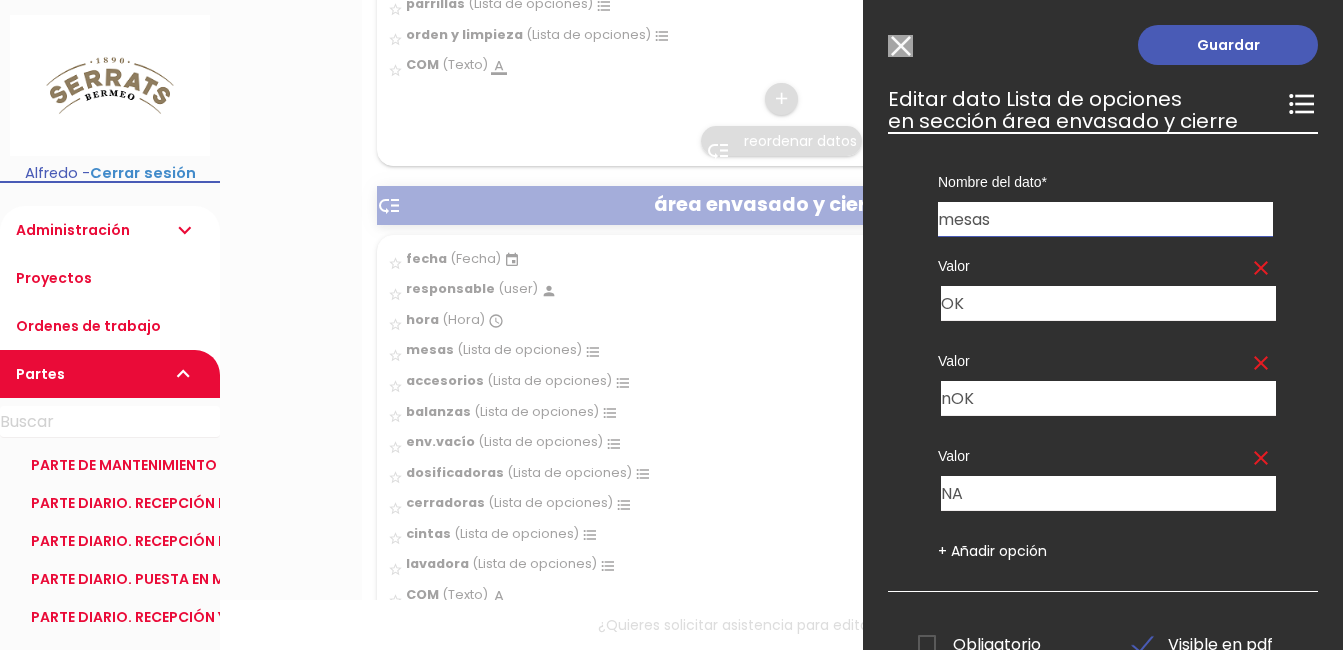 click on "Modelo sin Ordenes de trabajo" at bounding box center [900, 46] 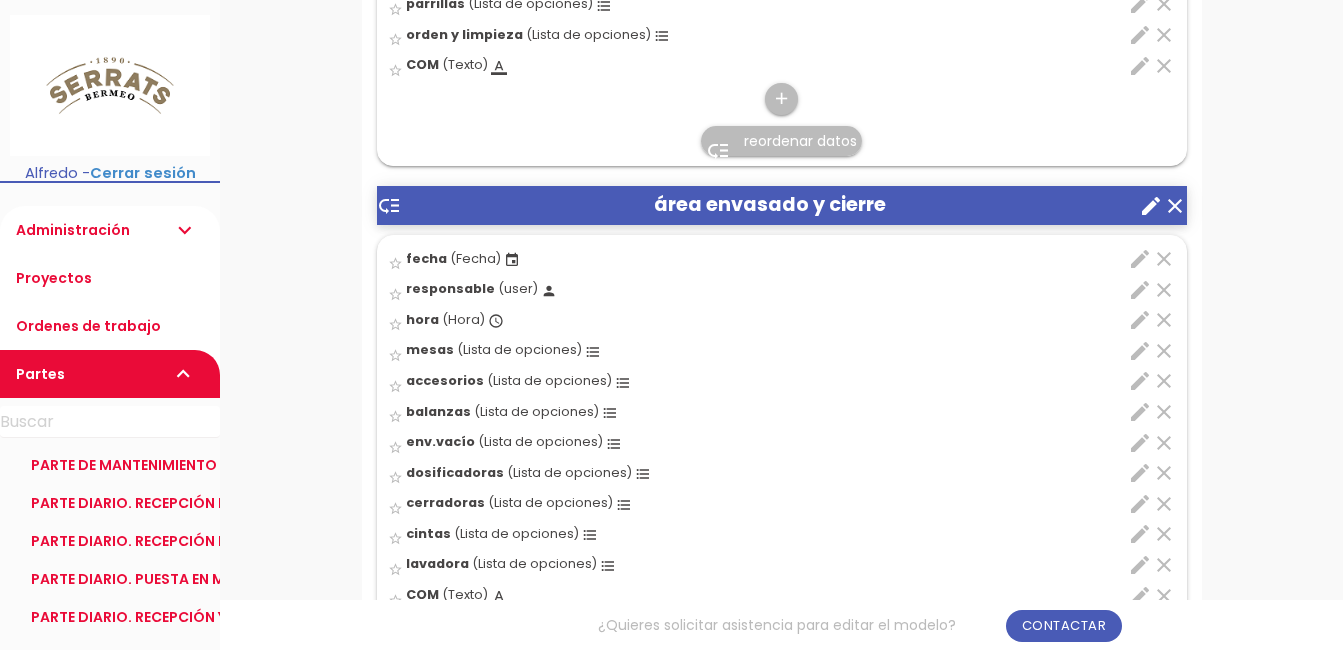 click on "edit" at bounding box center [1140, 443] 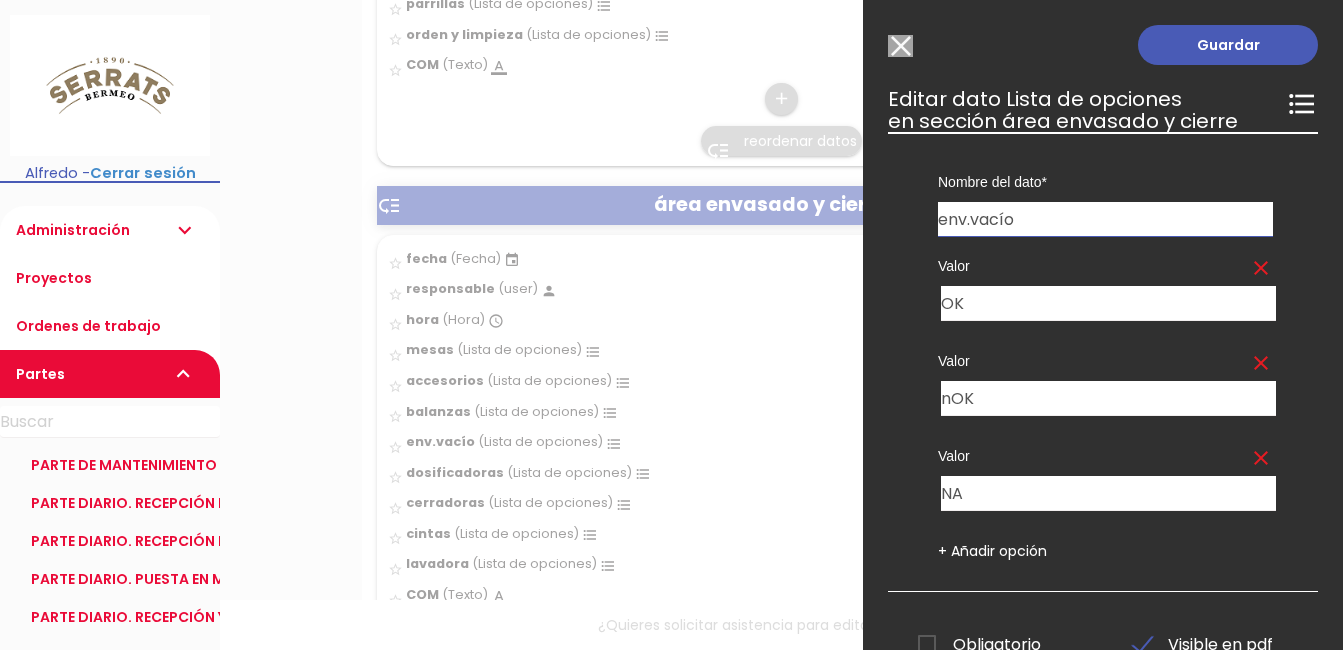 click on "Modelo sin Ordenes de trabajo" at bounding box center (900, 46) 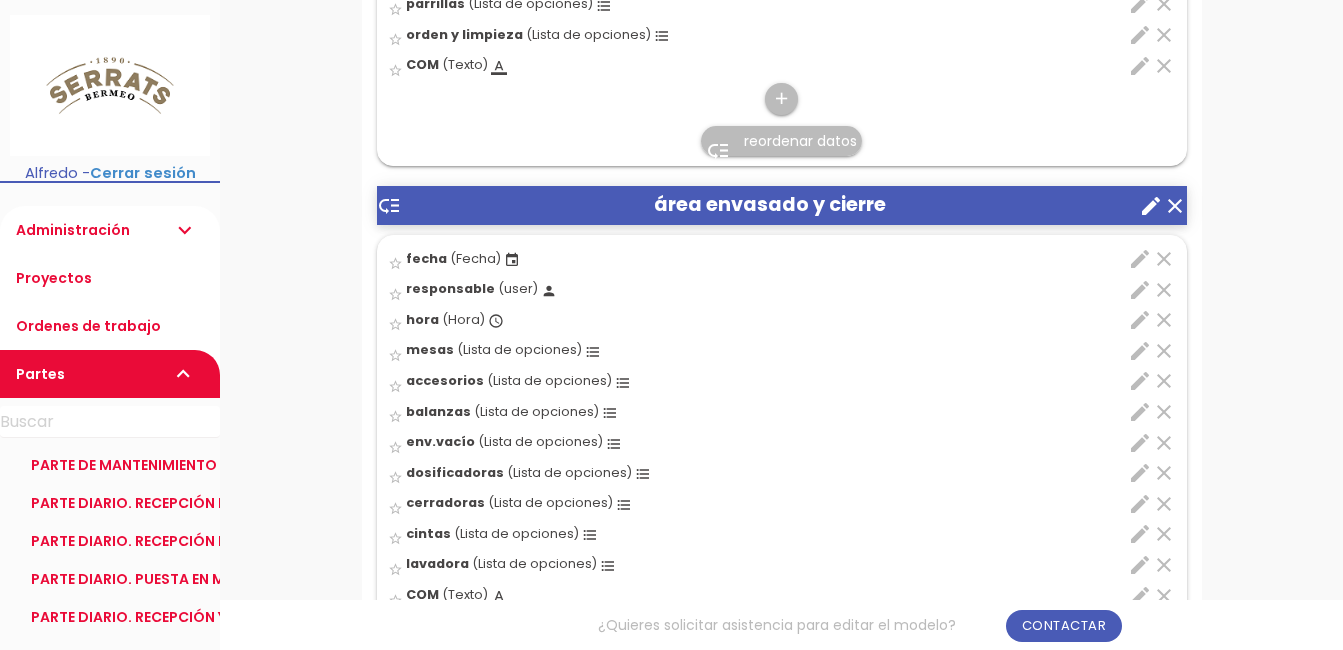 scroll, scrollTop: 1400, scrollLeft: 0, axis: vertical 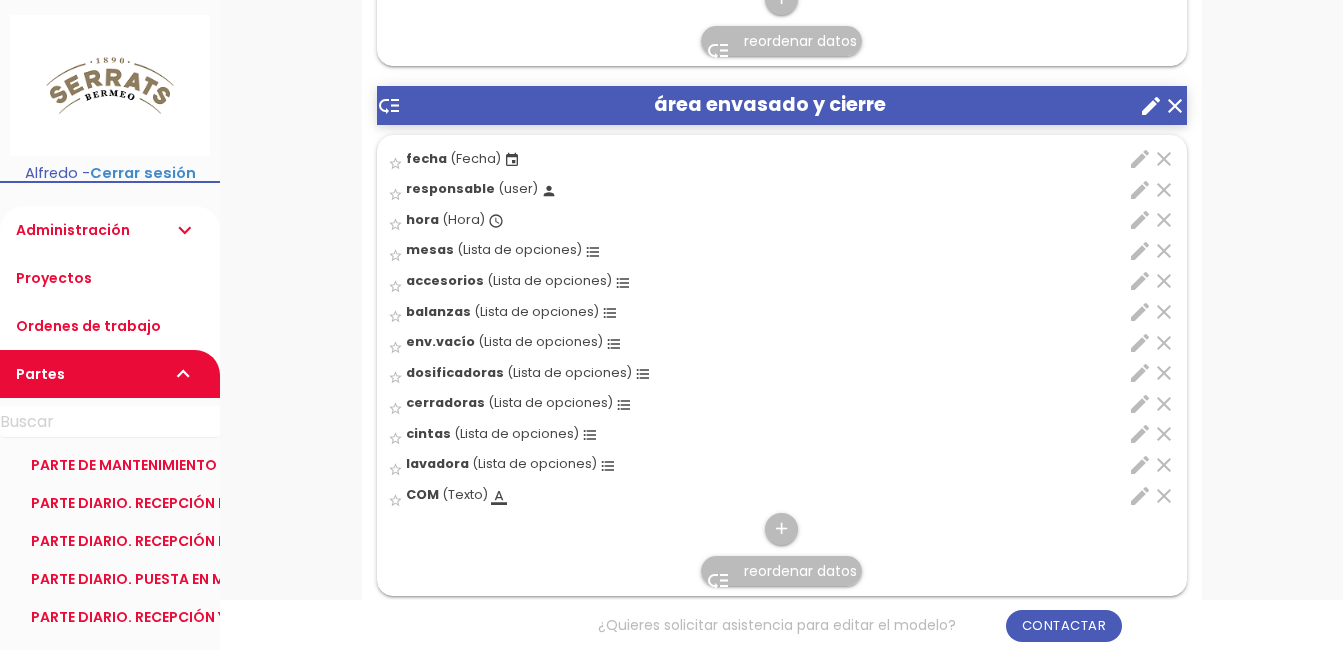 click on "edit" at bounding box center (1140, 465) 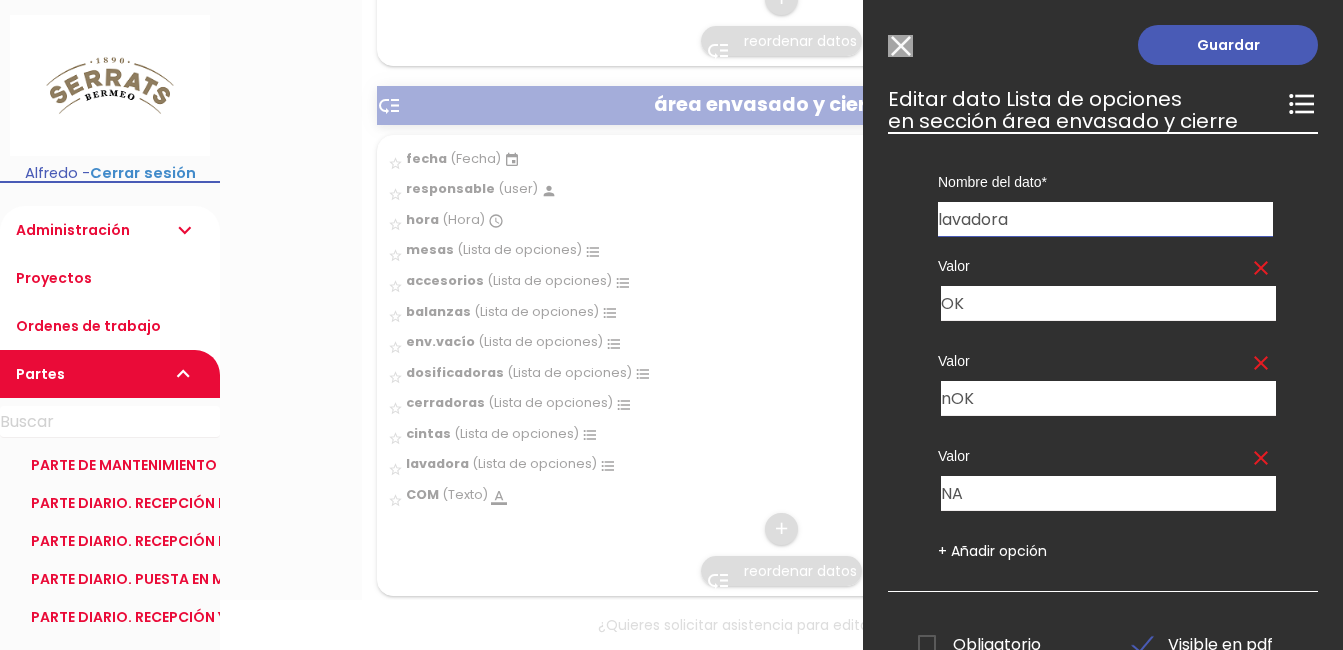 click on "Modelo sin Ordenes de trabajo" at bounding box center [900, 46] 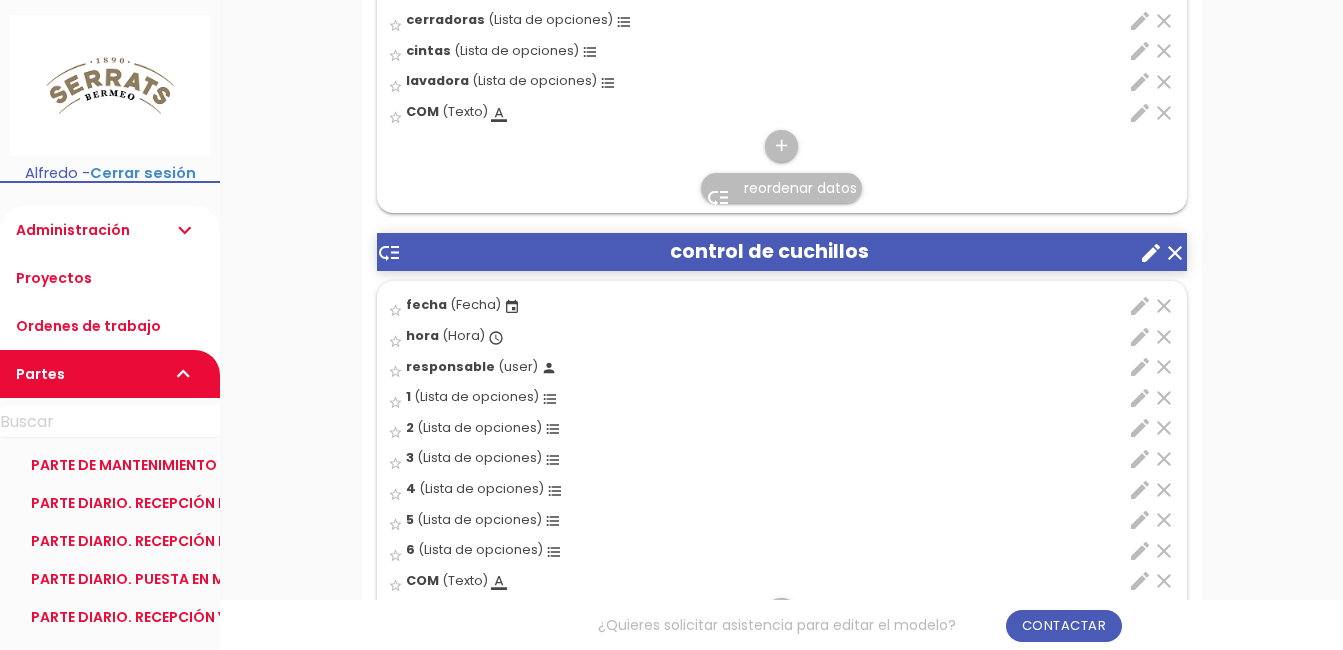 scroll, scrollTop: 1800, scrollLeft: 0, axis: vertical 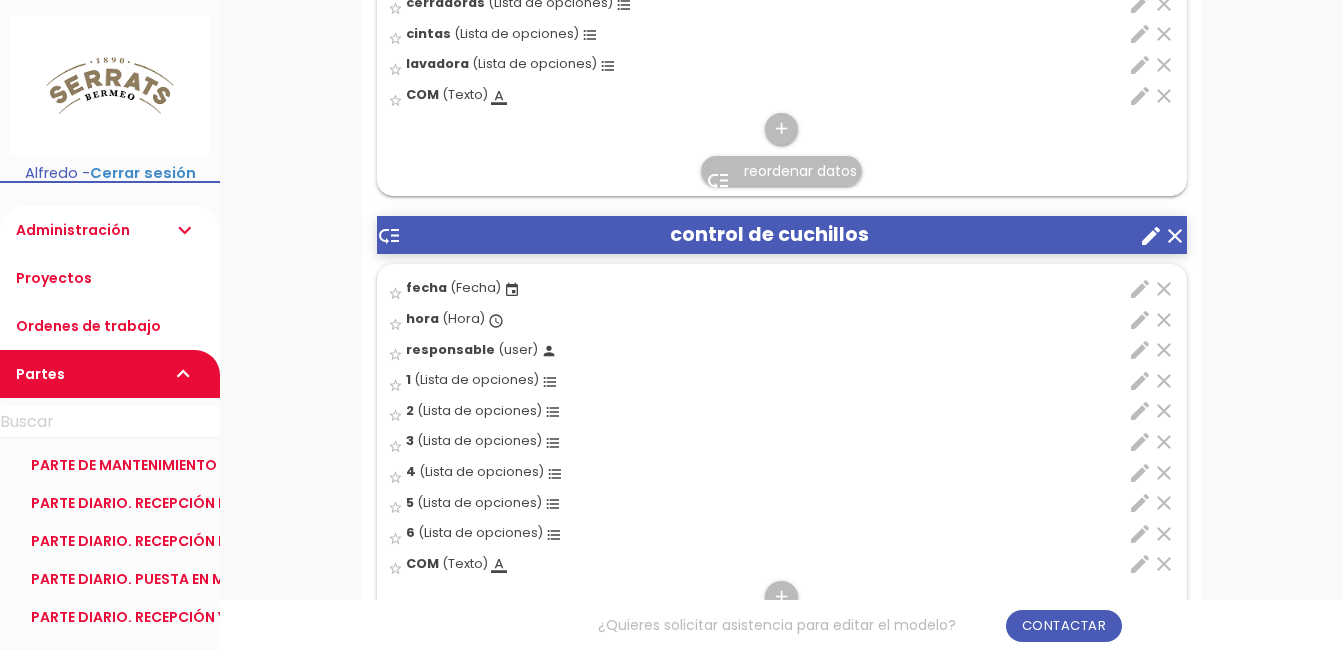 click on "edit" at bounding box center (1140, 350) 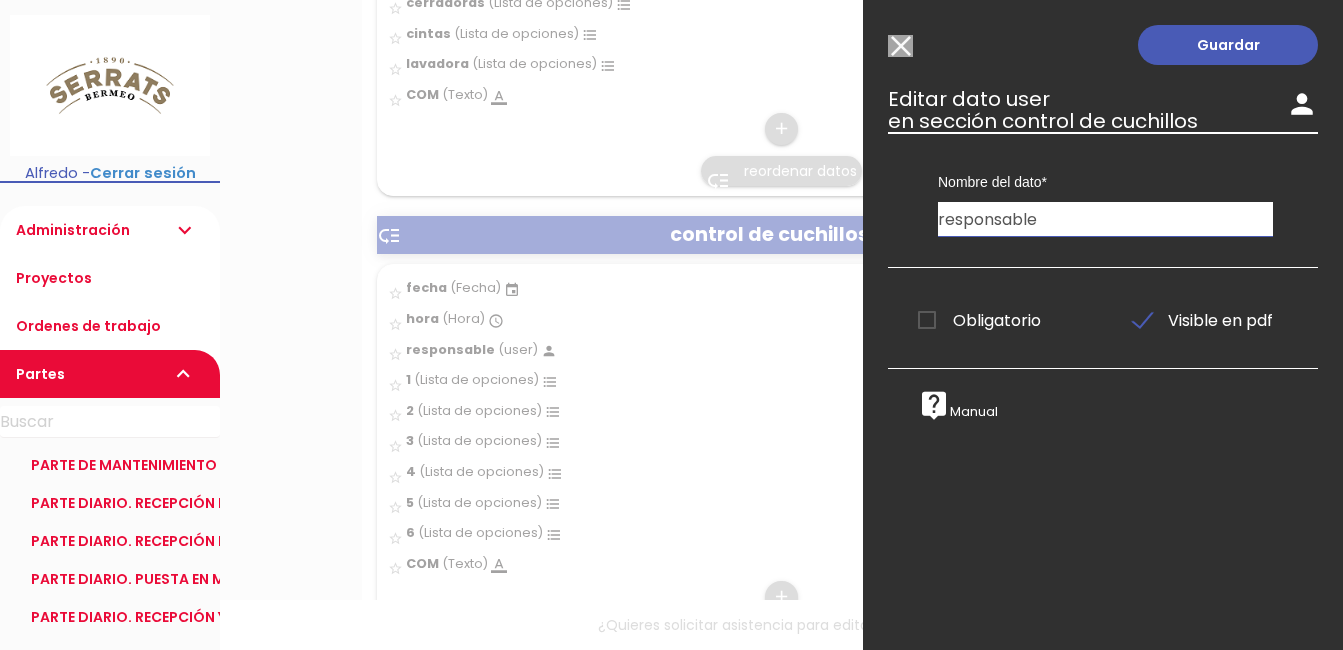 click on "Modelo sin Ordenes de trabajo" at bounding box center [900, 46] 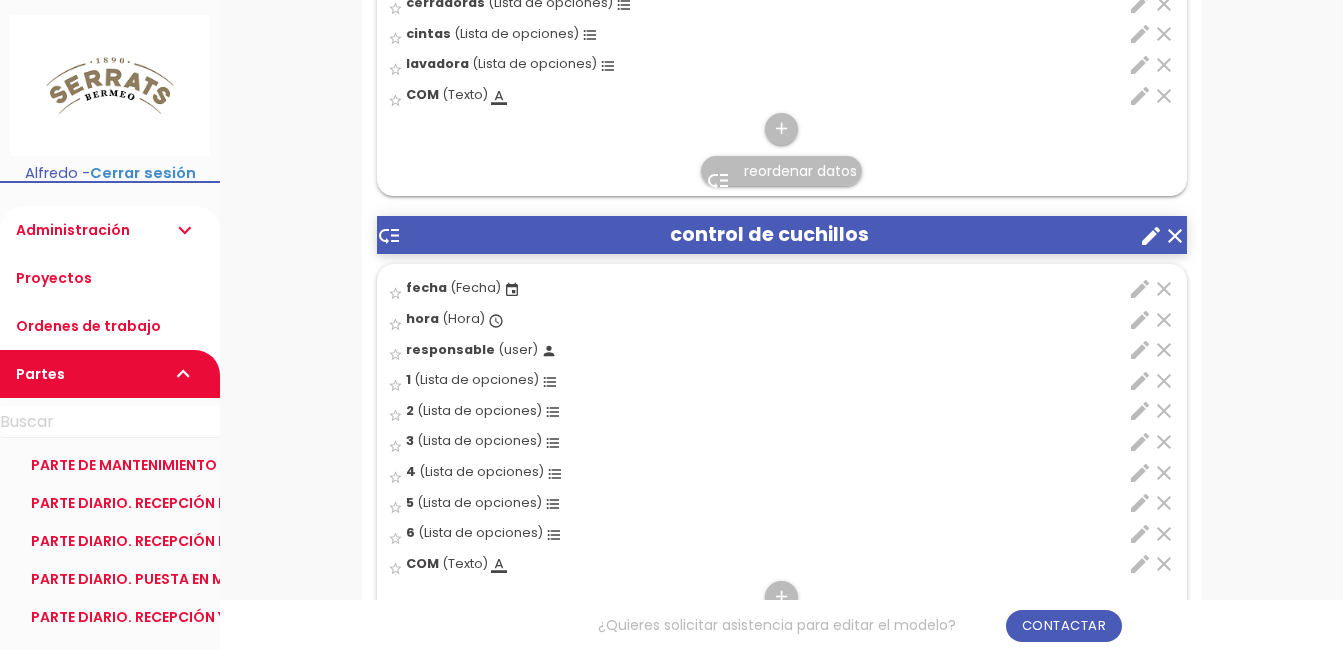 click on "edit" at bounding box center (1140, 381) 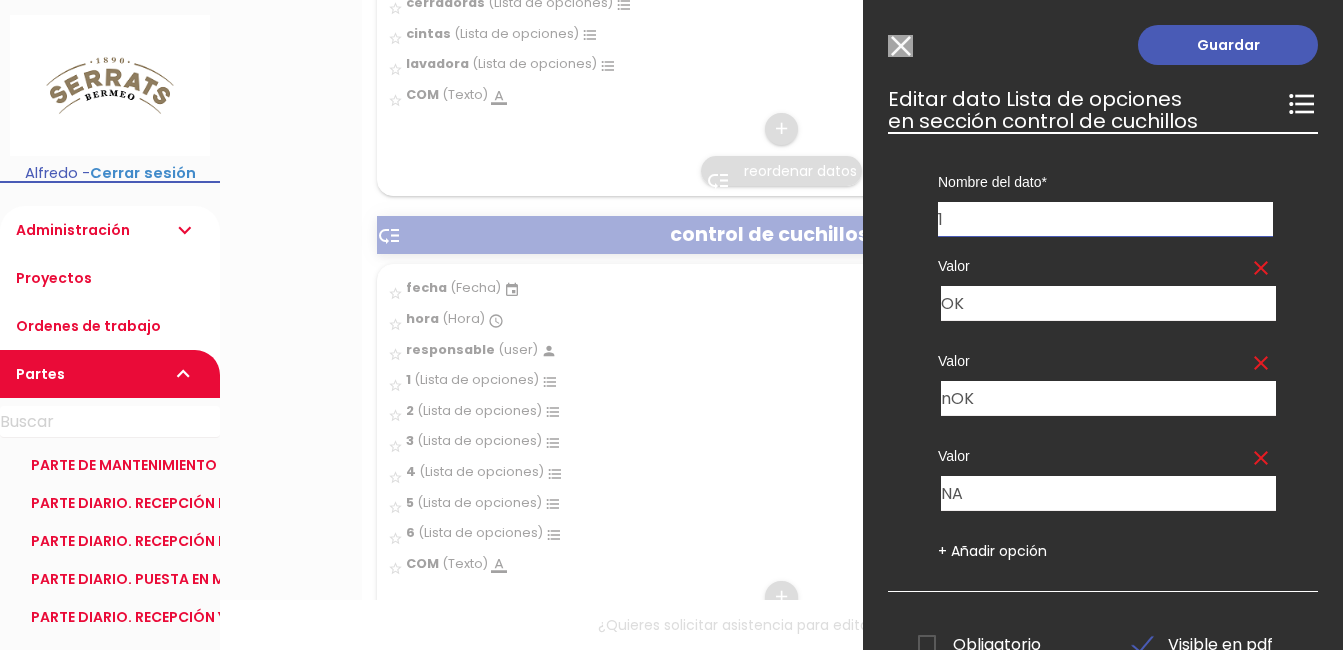 click on "Modelo sin Ordenes de trabajo" at bounding box center (900, 46) 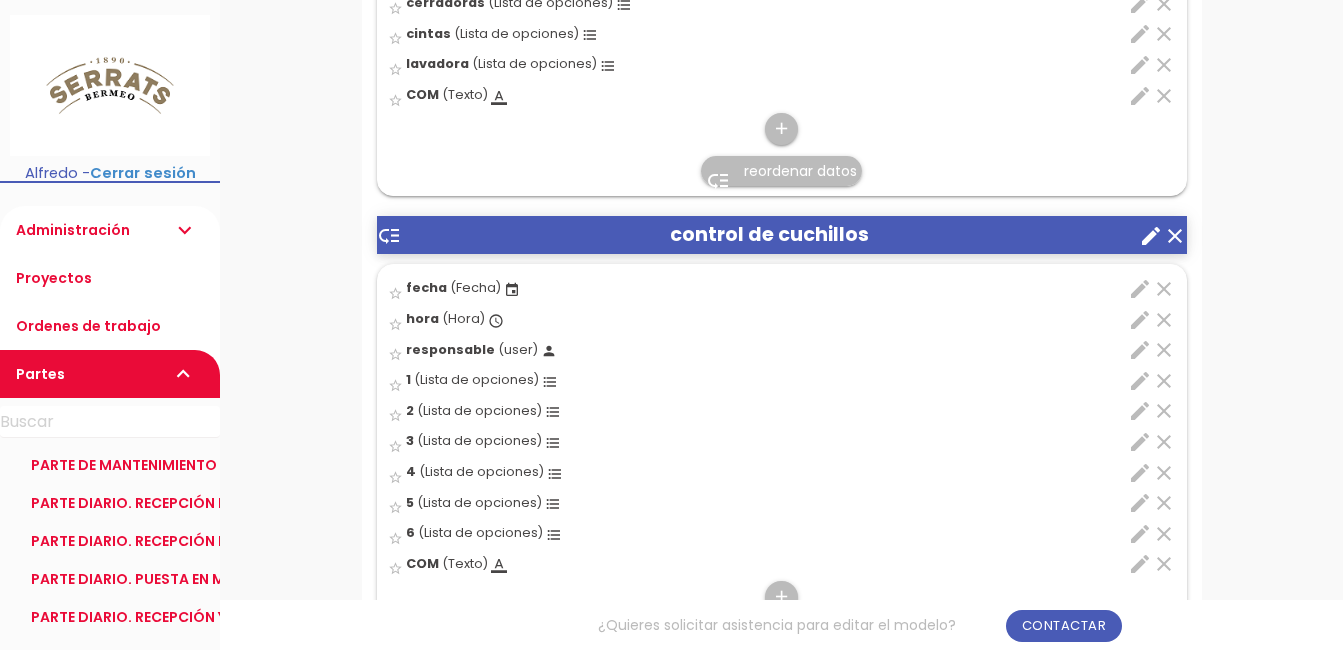 click on "edit" at bounding box center (1140, 411) 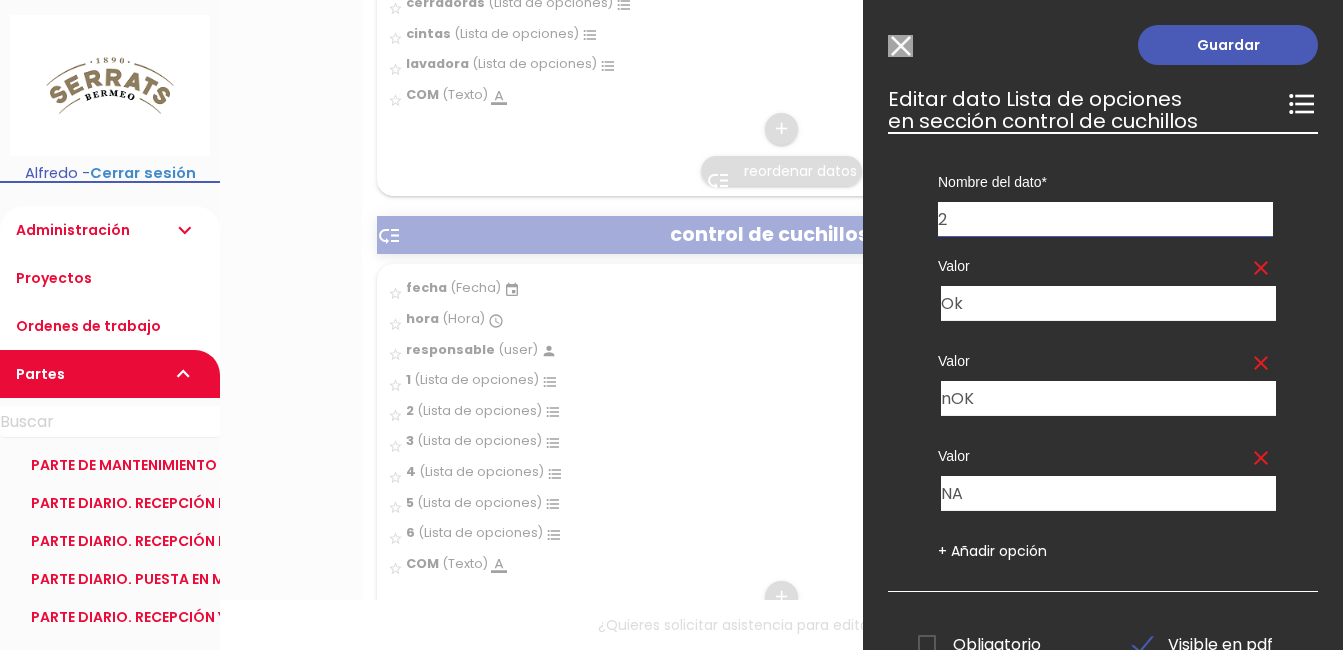 click on "Modelo sin Ordenes de trabajo" at bounding box center [900, 46] 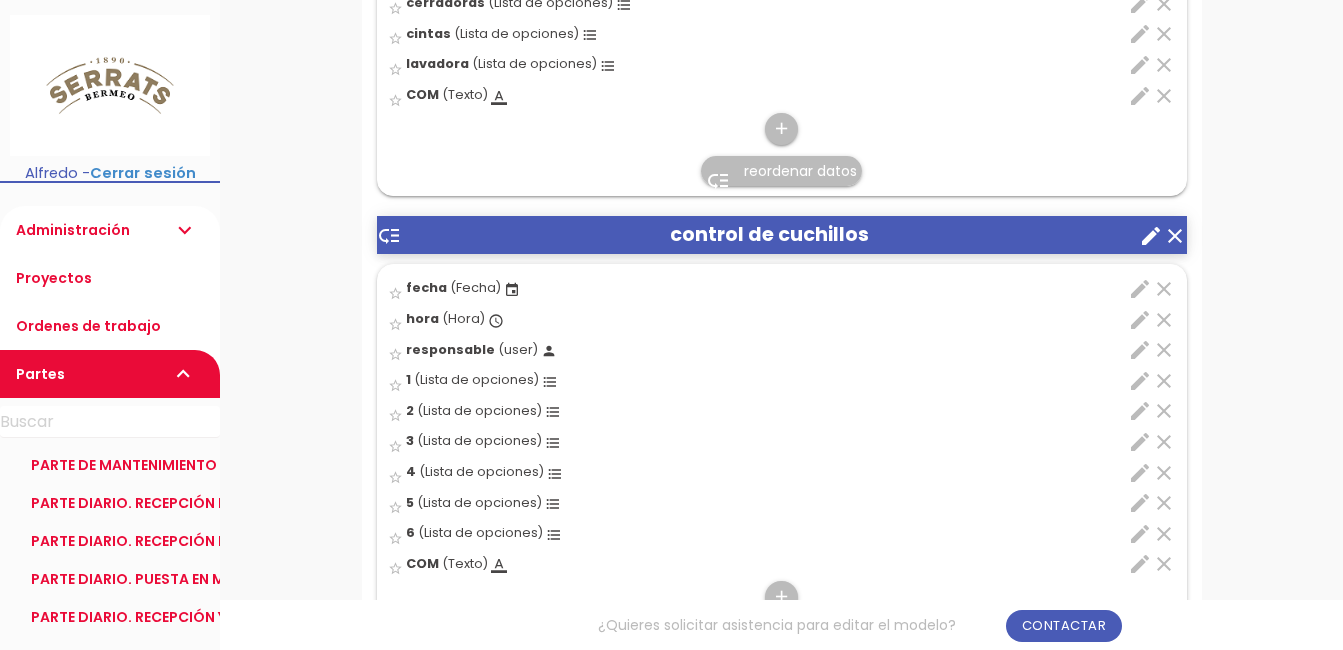 click on "edit" at bounding box center (1140, 503) 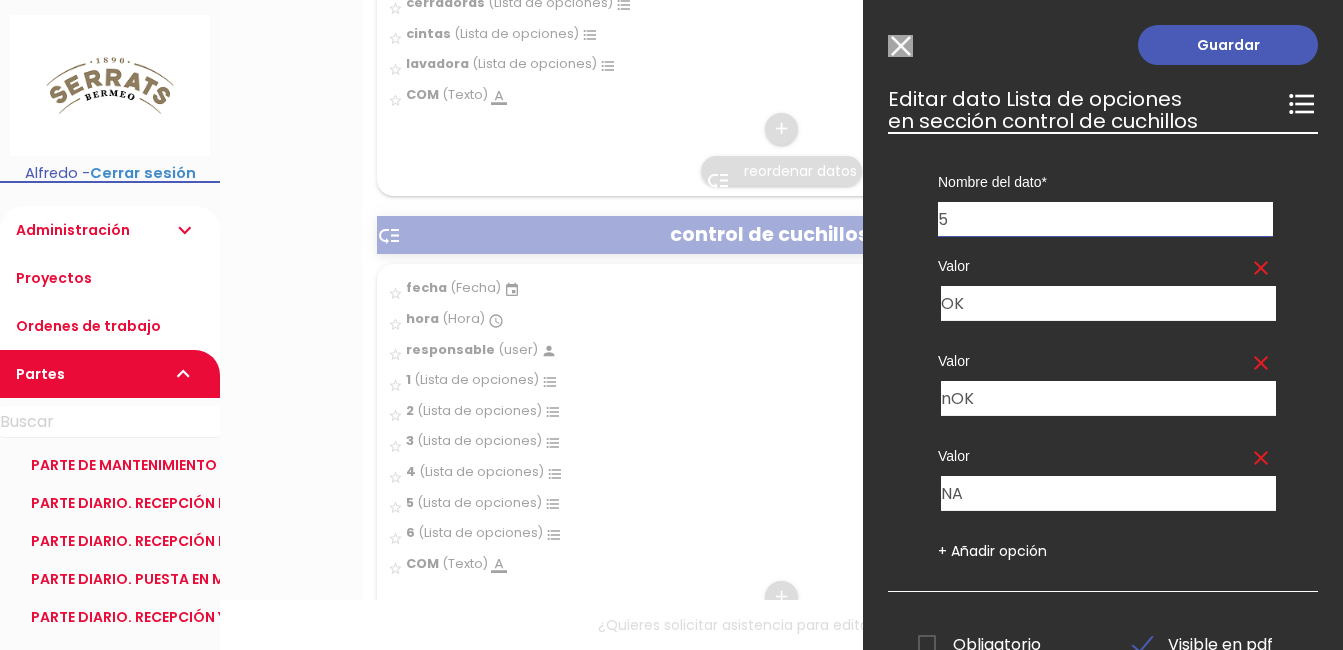 click on "Modelo sin Ordenes de trabajo" at bounding box center [900, 46] 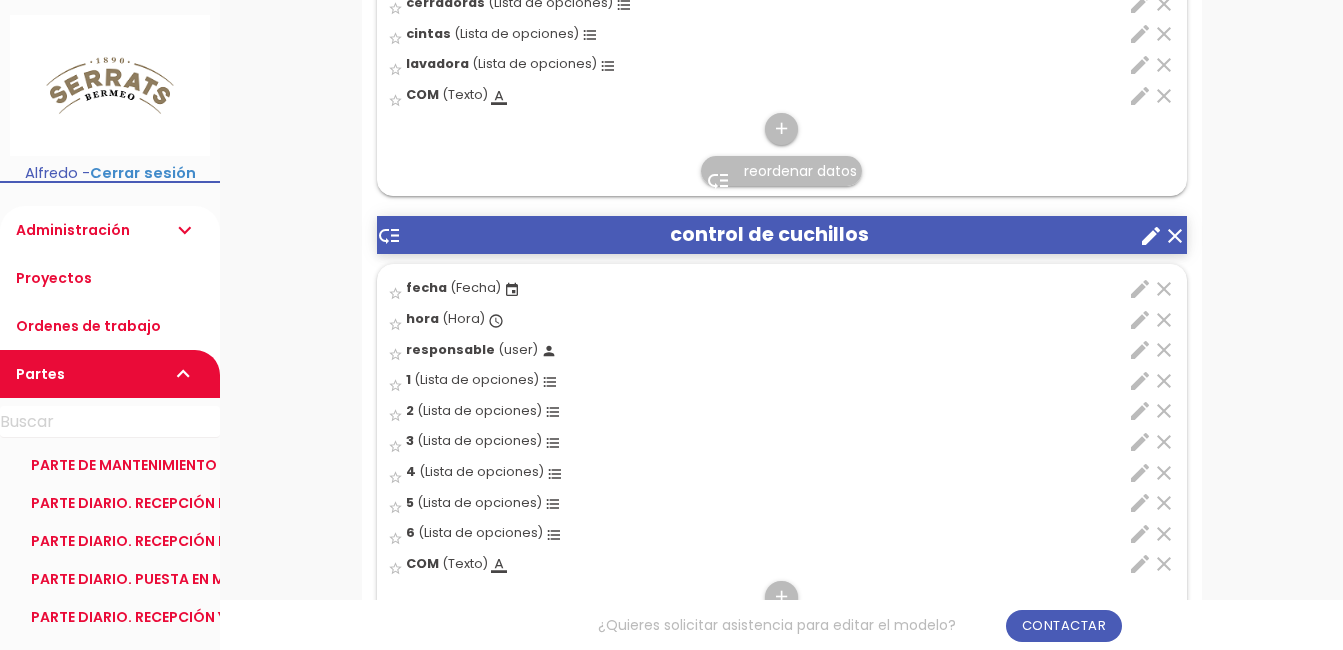 click on "edit" at bounding box center [1140, 534] 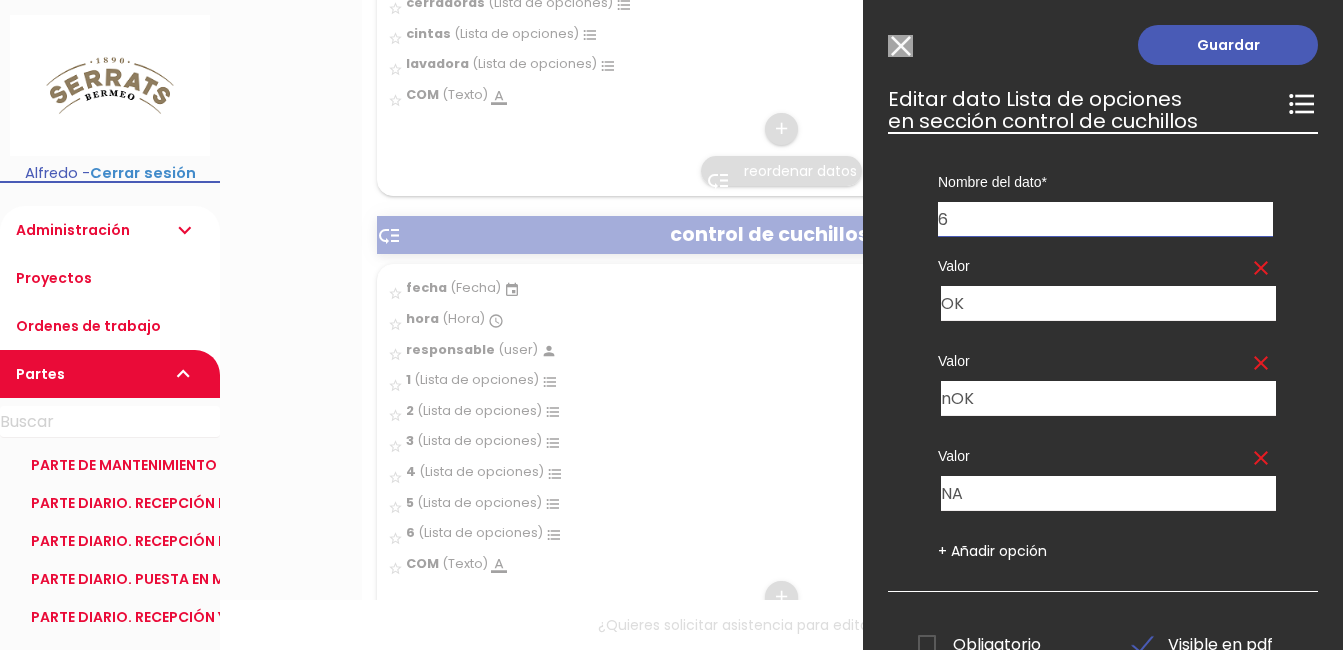 click on "Modelo sin Ordenes de trabajo" at bounding box center (900, 46) 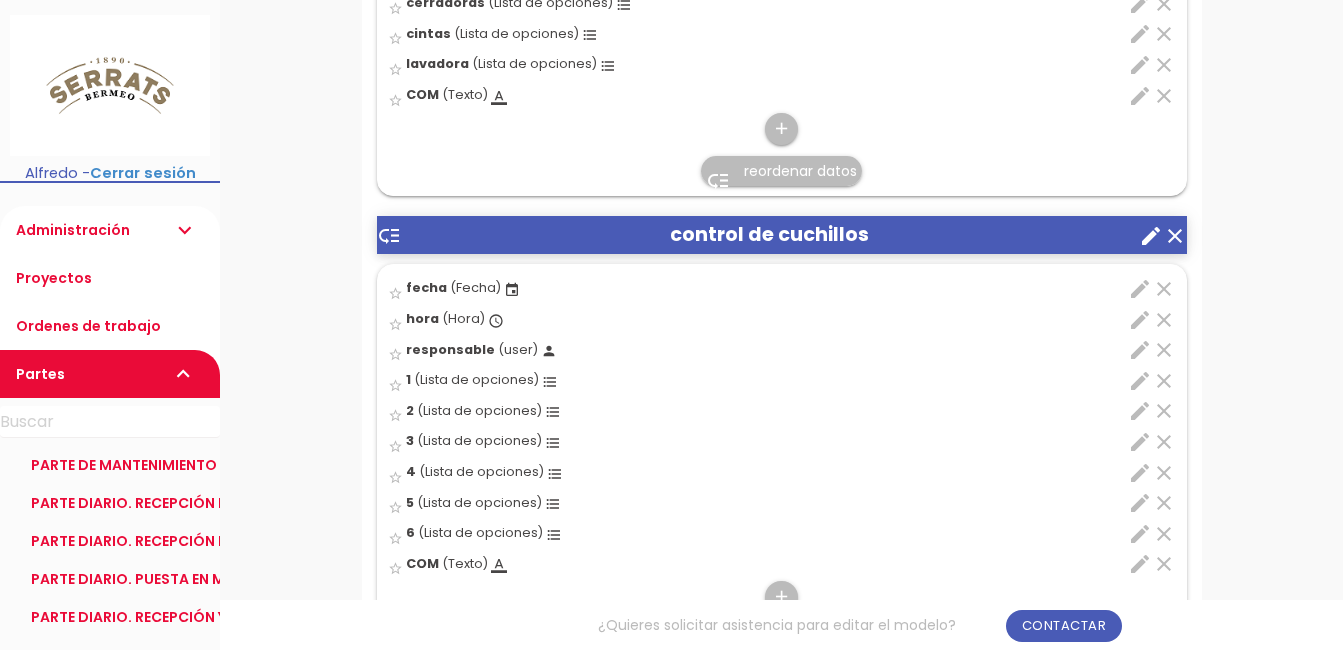 click on "edit" at bounding box center [1140, 534] 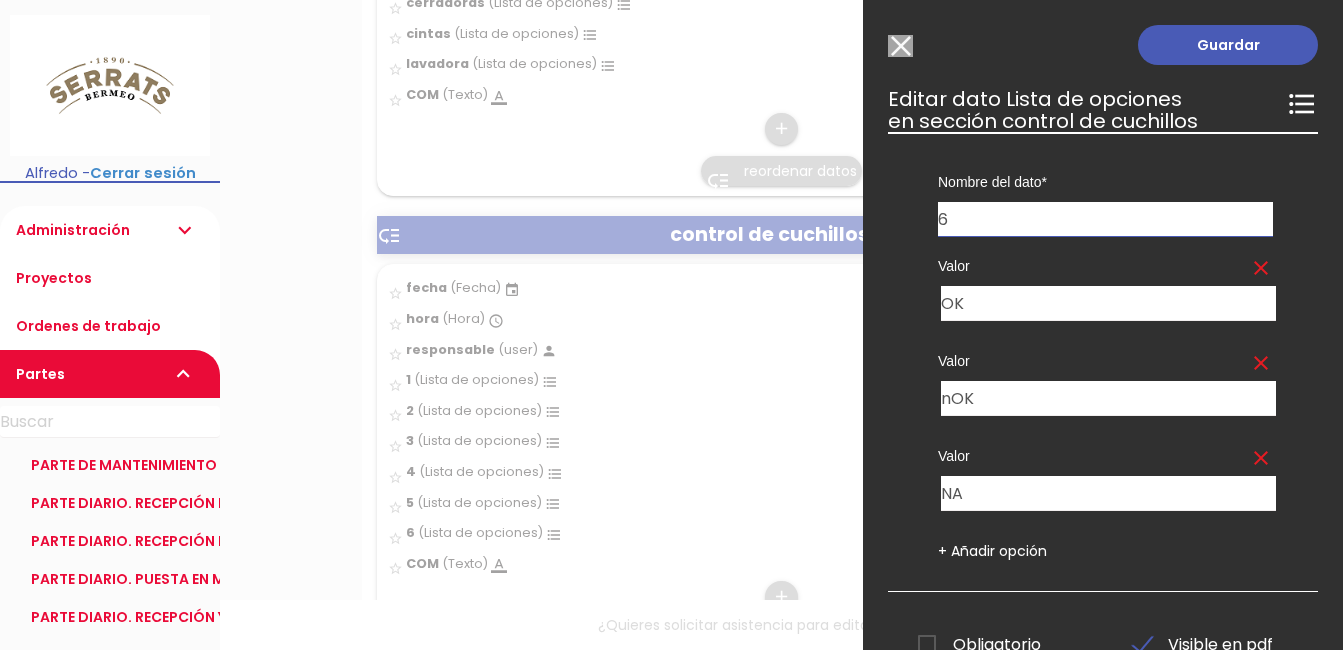 click on "Modelo sin Ordenes de trabajo" at bounding box center [900, 46] 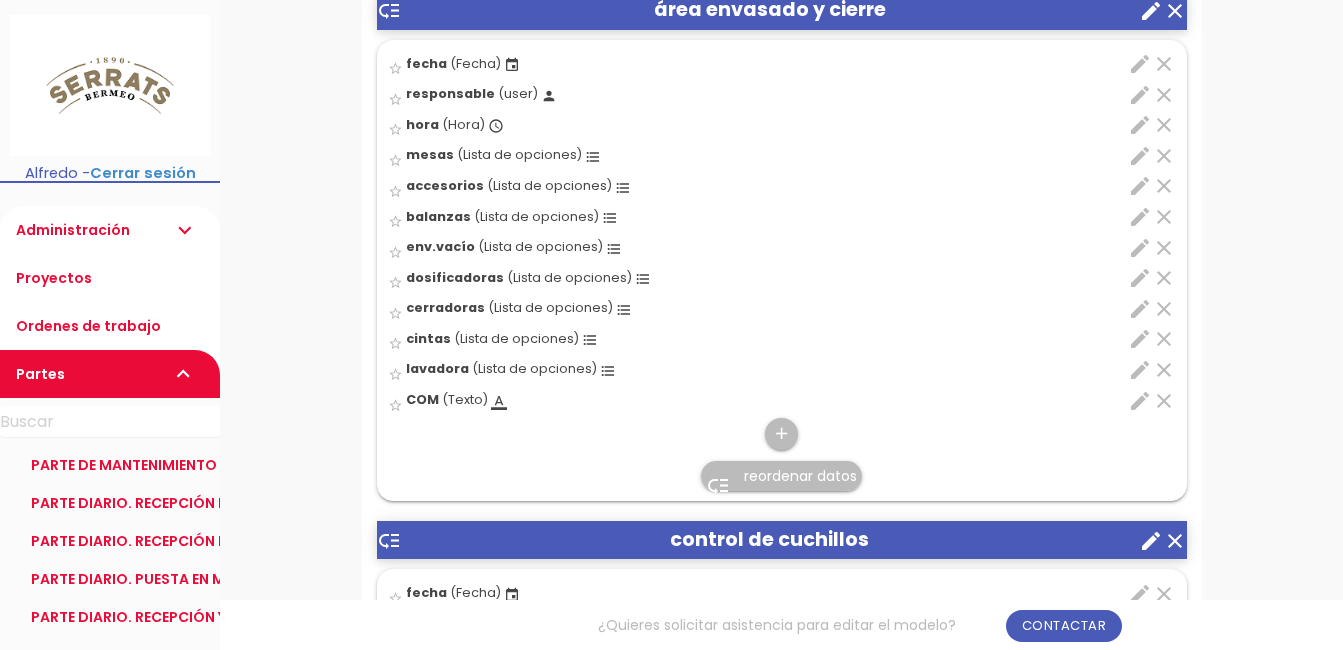 scroll, scrollTop: 1500, scrollLeft: 0, axis: vertical 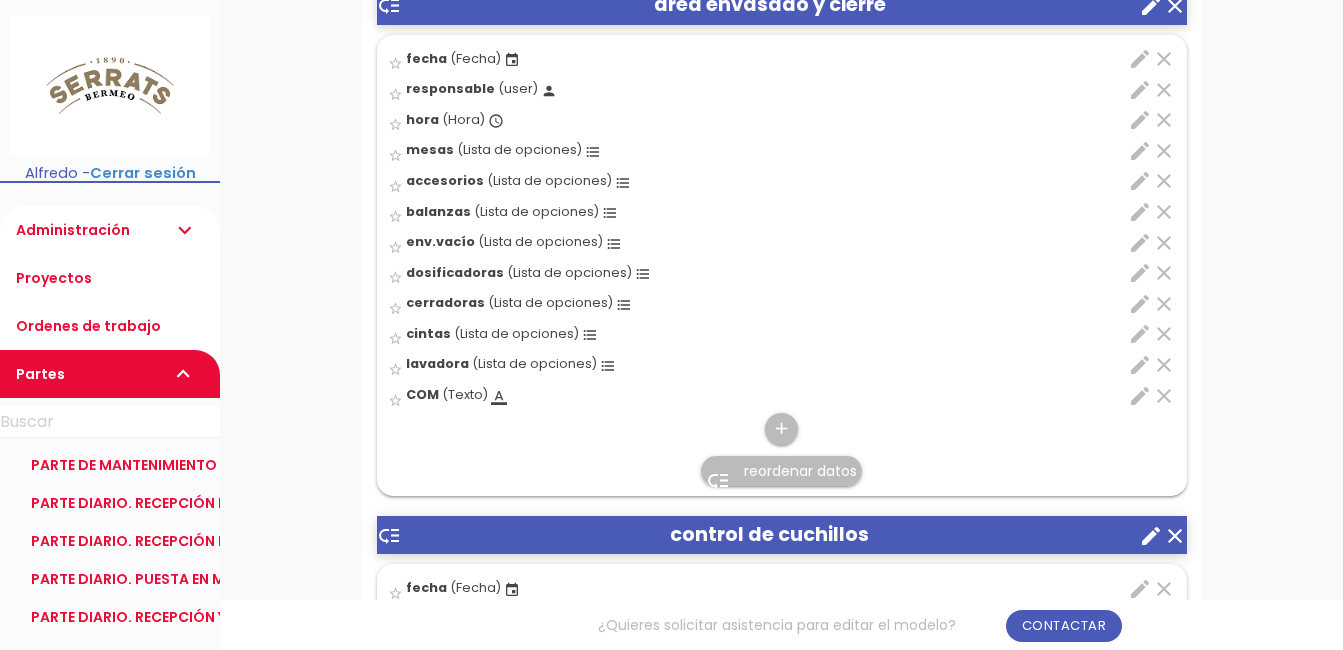 click on "format_list_bulleted" at bounding box center (608, 366) 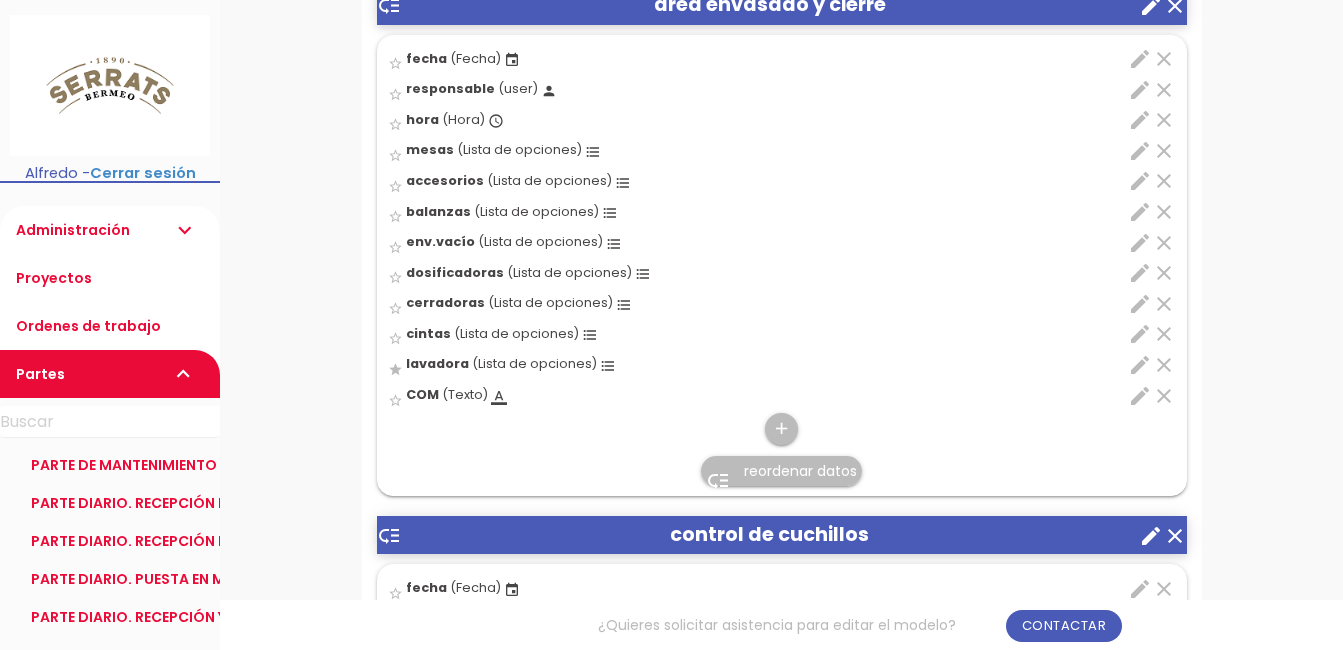 click on "format_list_bulleted" at bounding box center (608, 366) 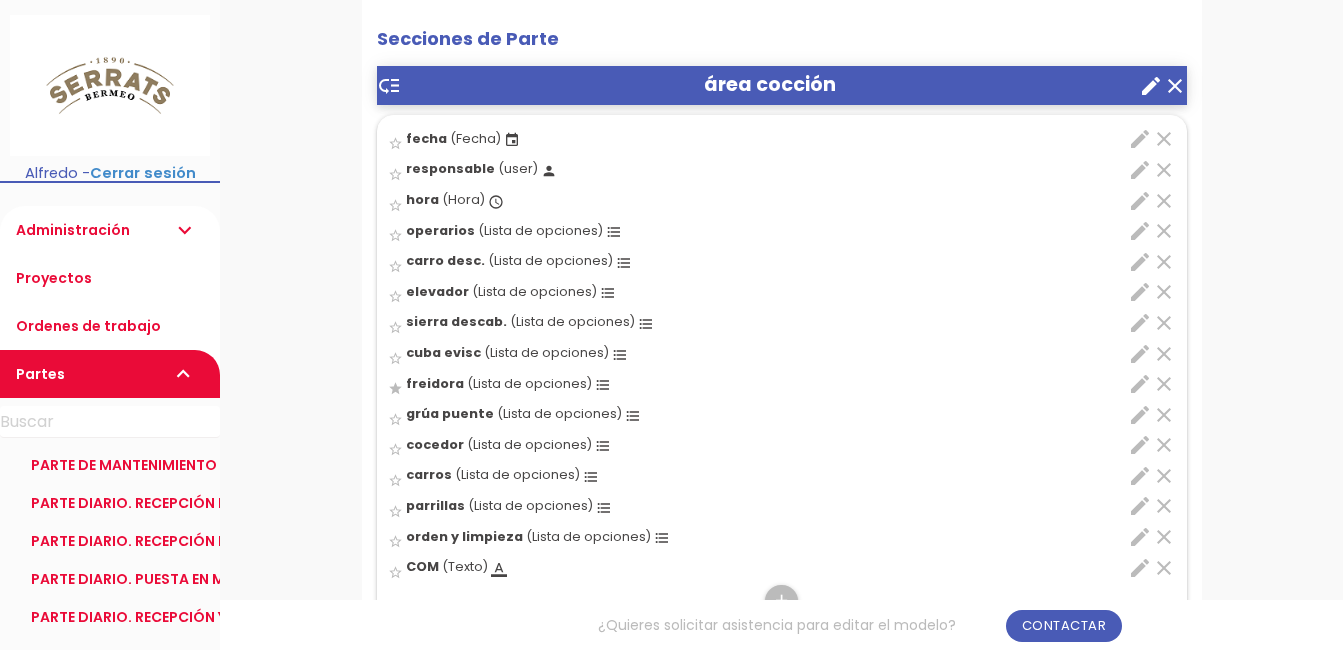 scroll, scrollTop: 800, scrollLeft: 0, axis: vertical 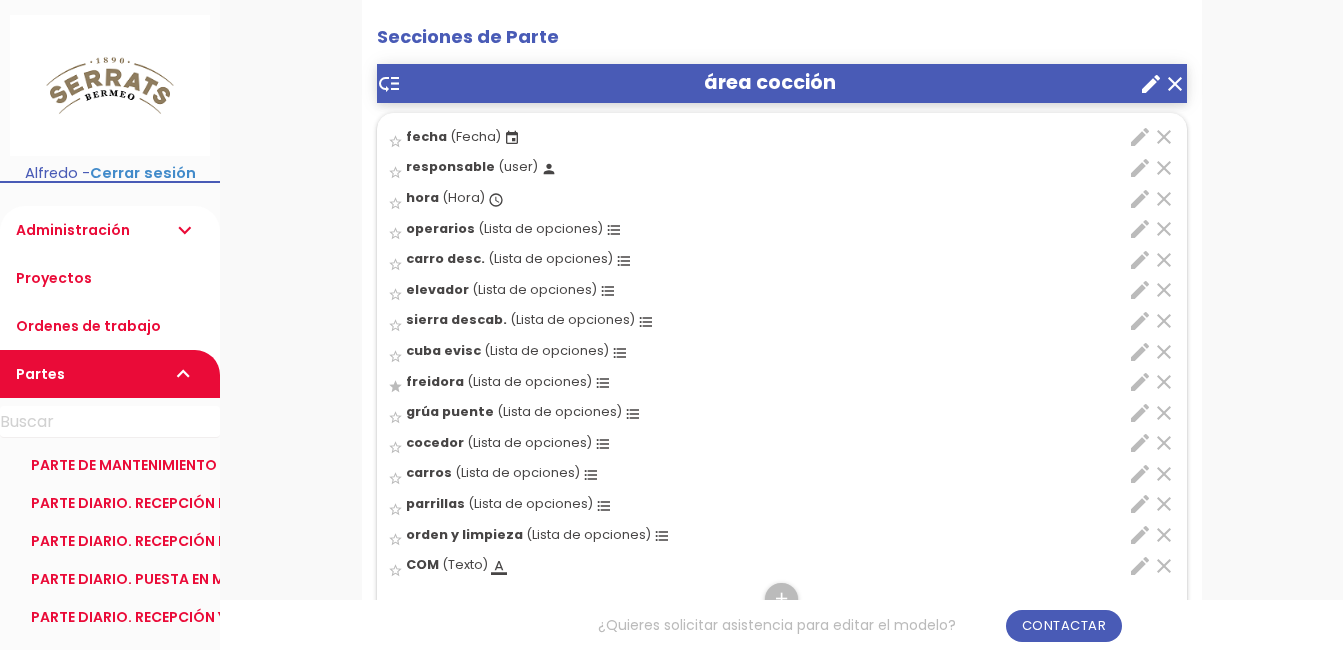 click on "(Fecha)" at bounding box center [475, 136] 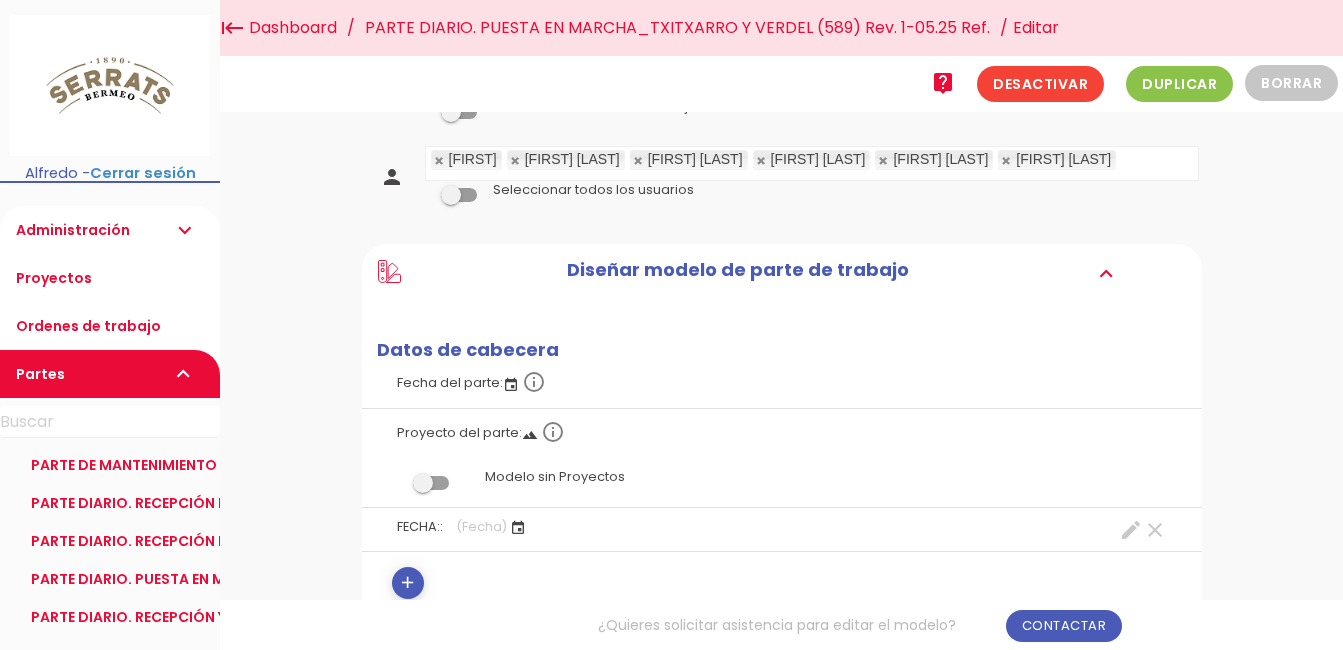 scroll, scrollTop: 0, scrollLeft: 0, axis: both 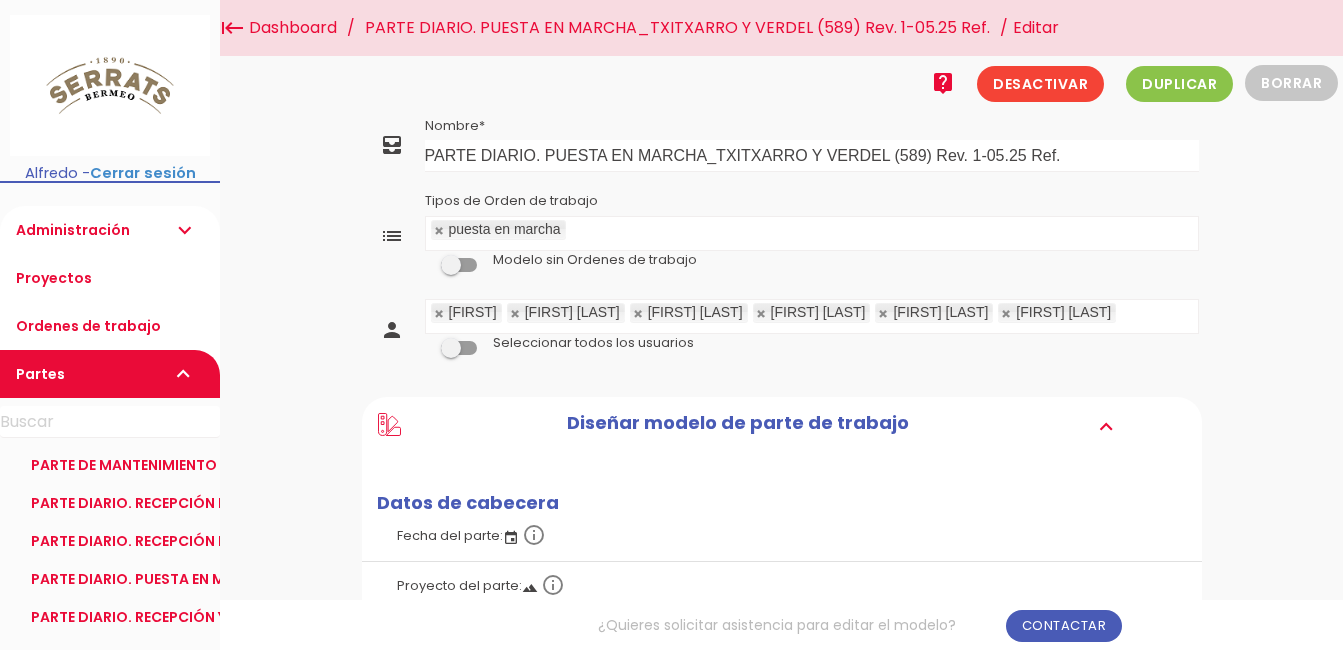 click on "PARTE DIARIO. PUESTA EN MARCHA_TXITXARRO Y VERDEL (589) Rev. 1-05.25 Ref." at bounding box center [677, 28] 